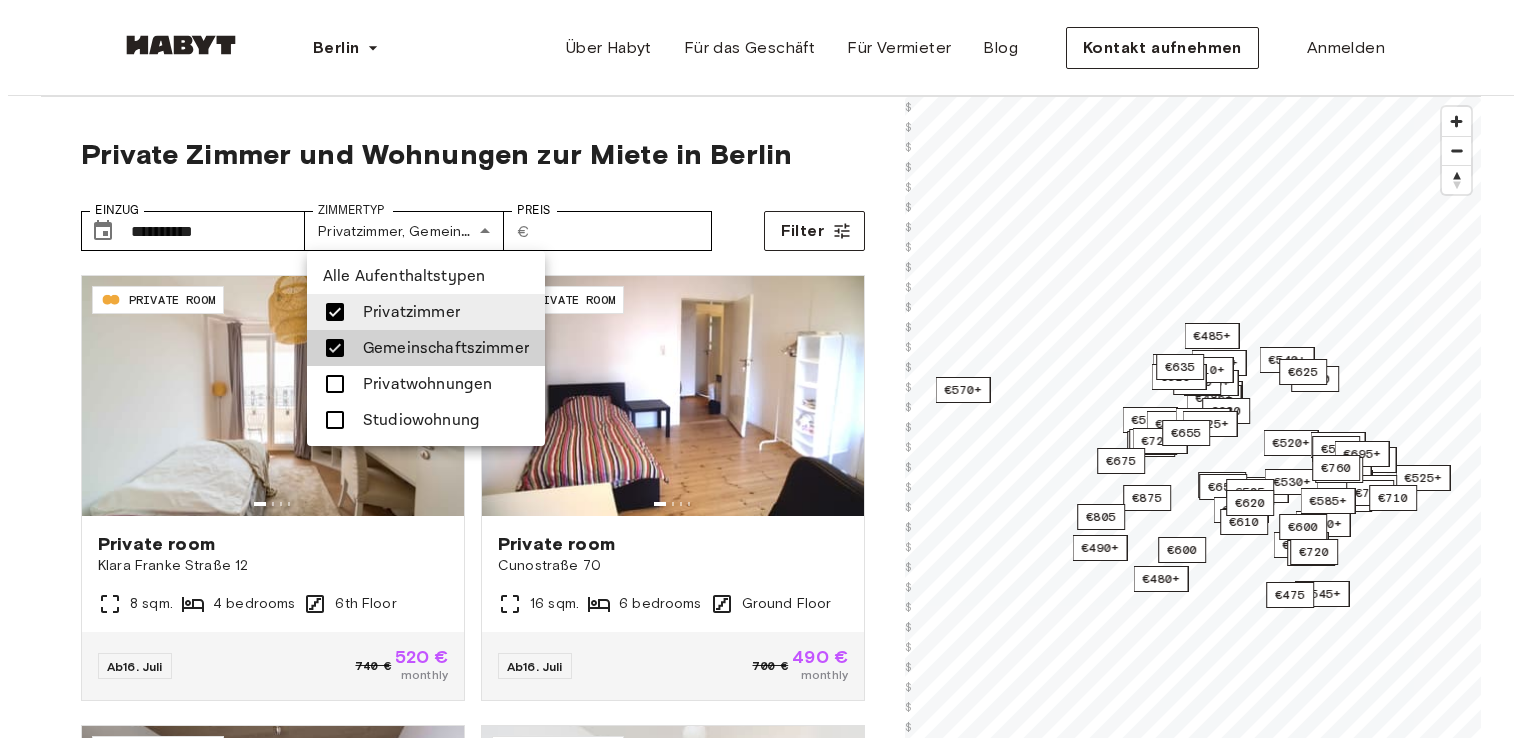 scroll, scrollTop: 0, scrollLeft: 0, axis: both 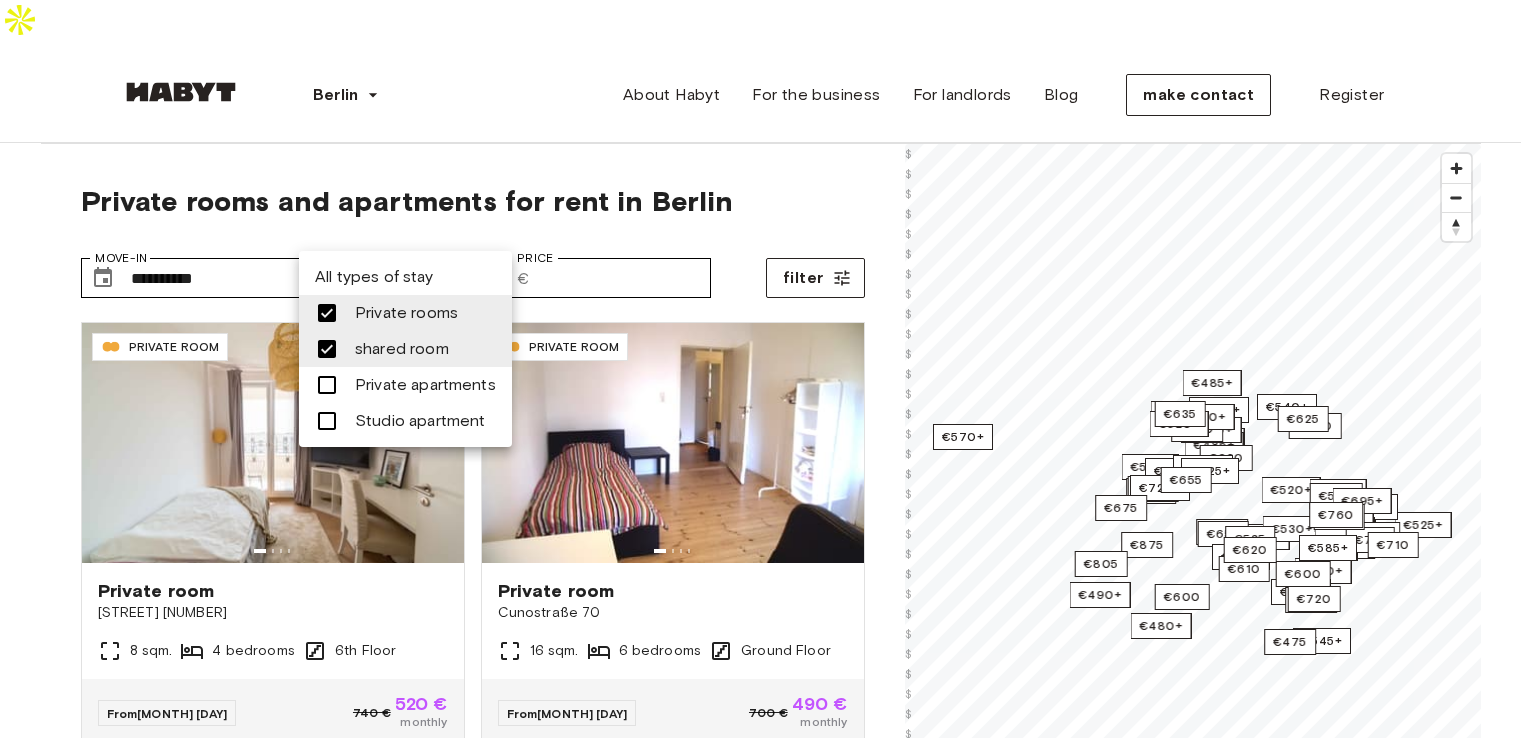 click at bounding box center (768, 369) 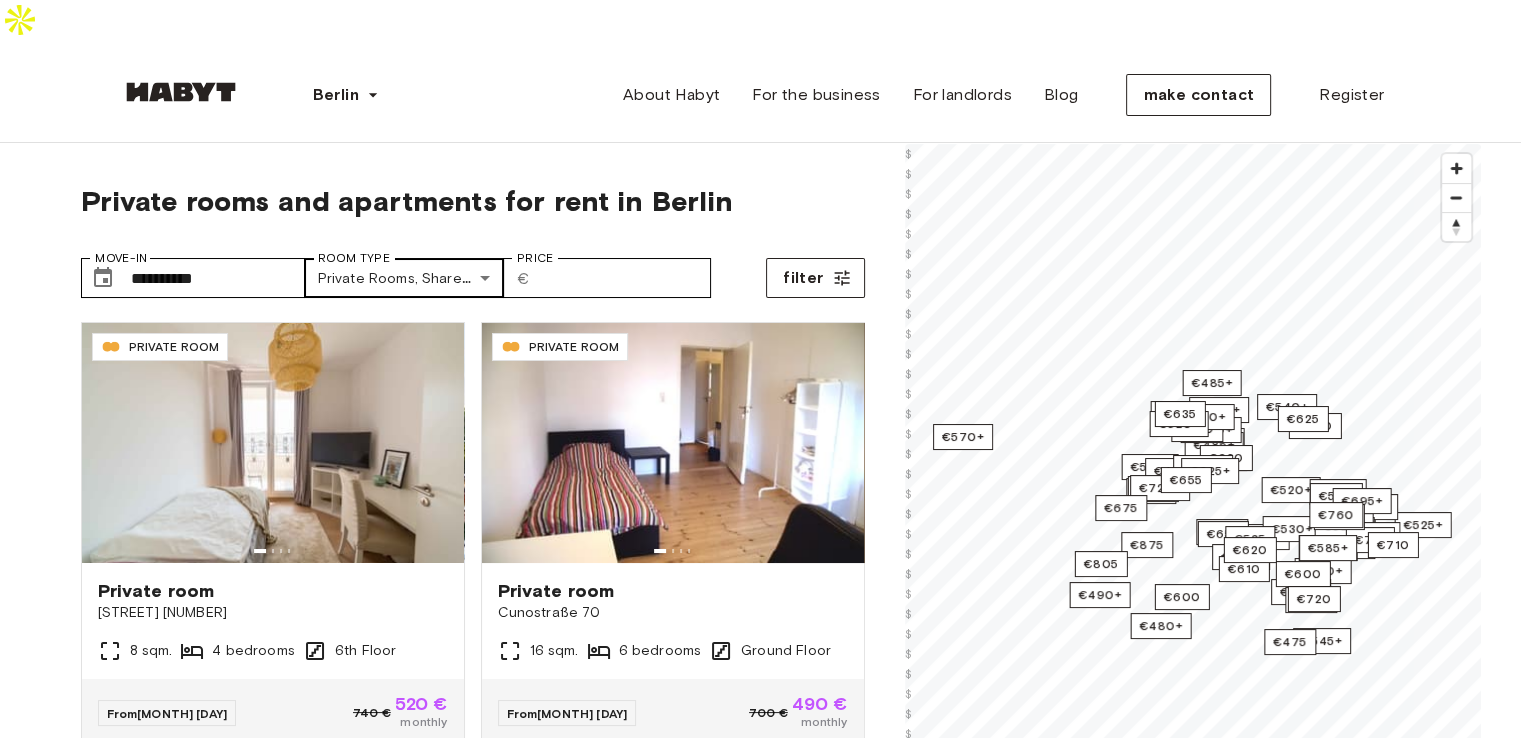 click on "Room type" at bounding box center (354, 258) 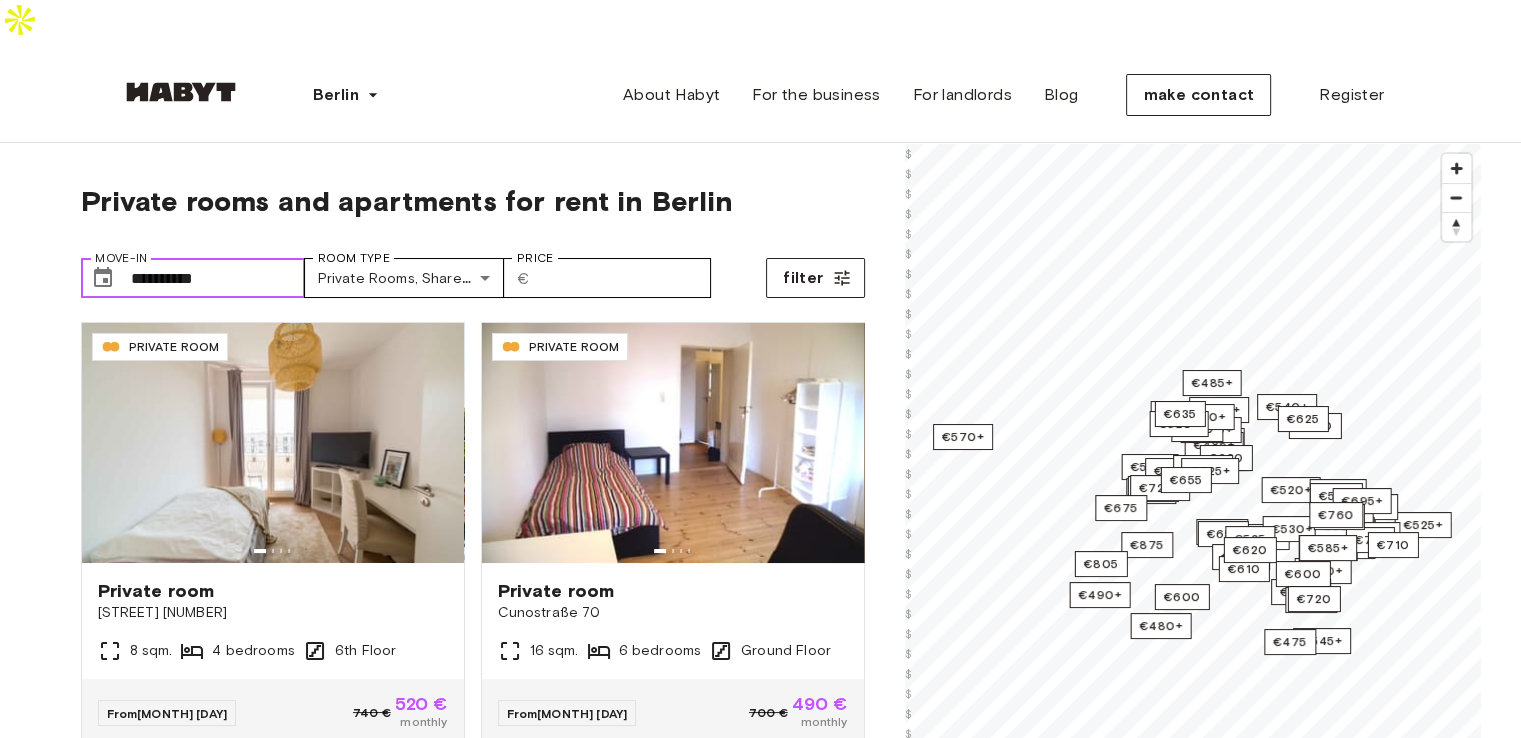 click on "**********" at bounding box center [218, 278] 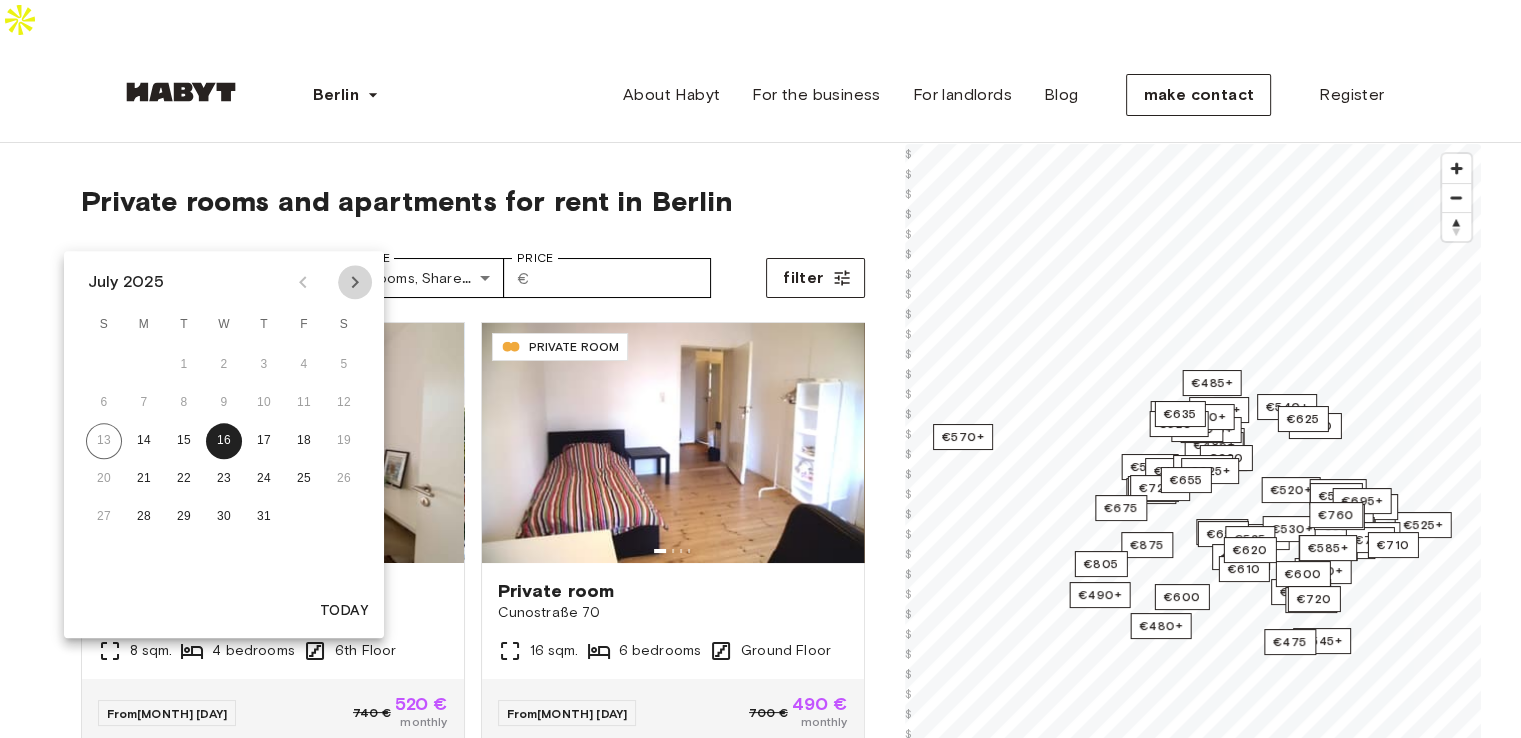 click 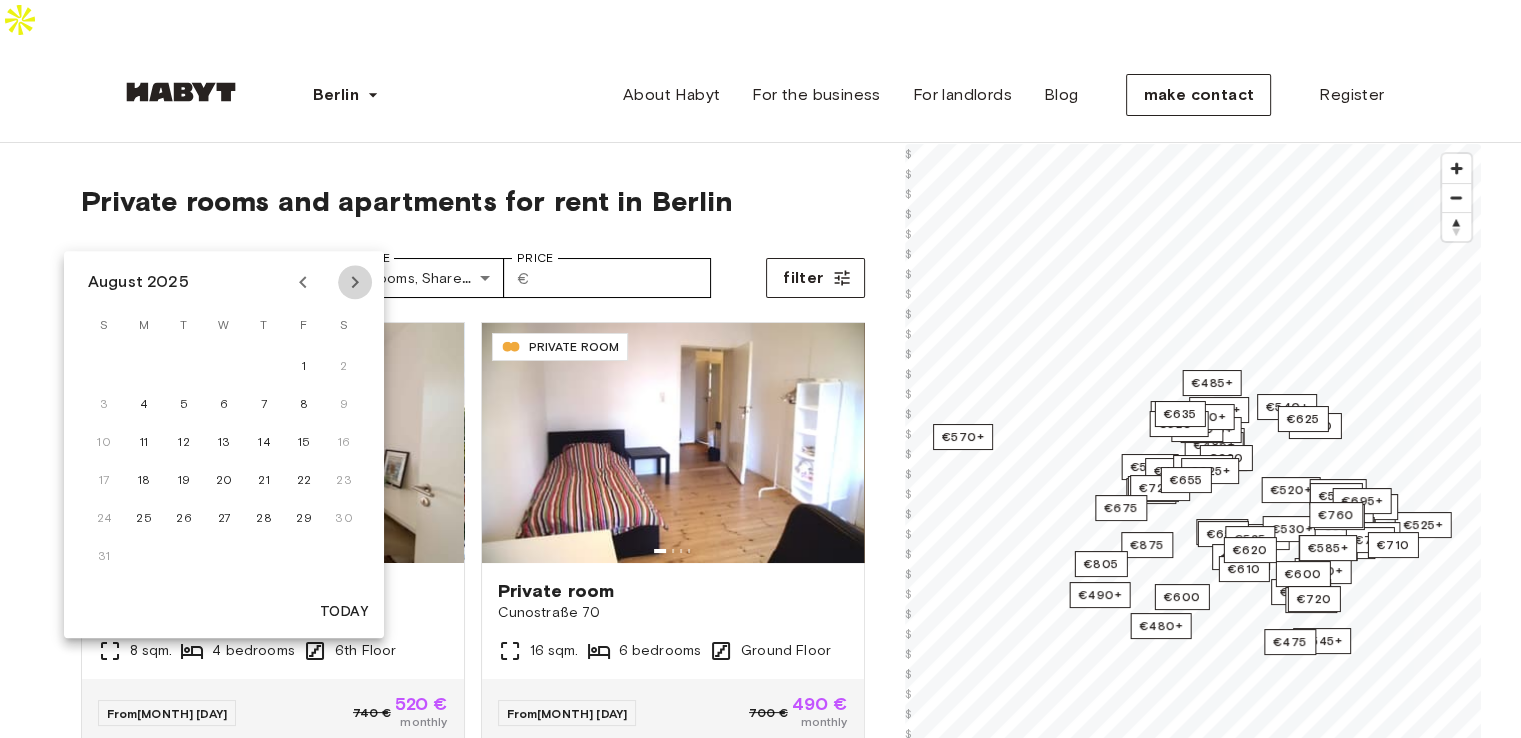 click 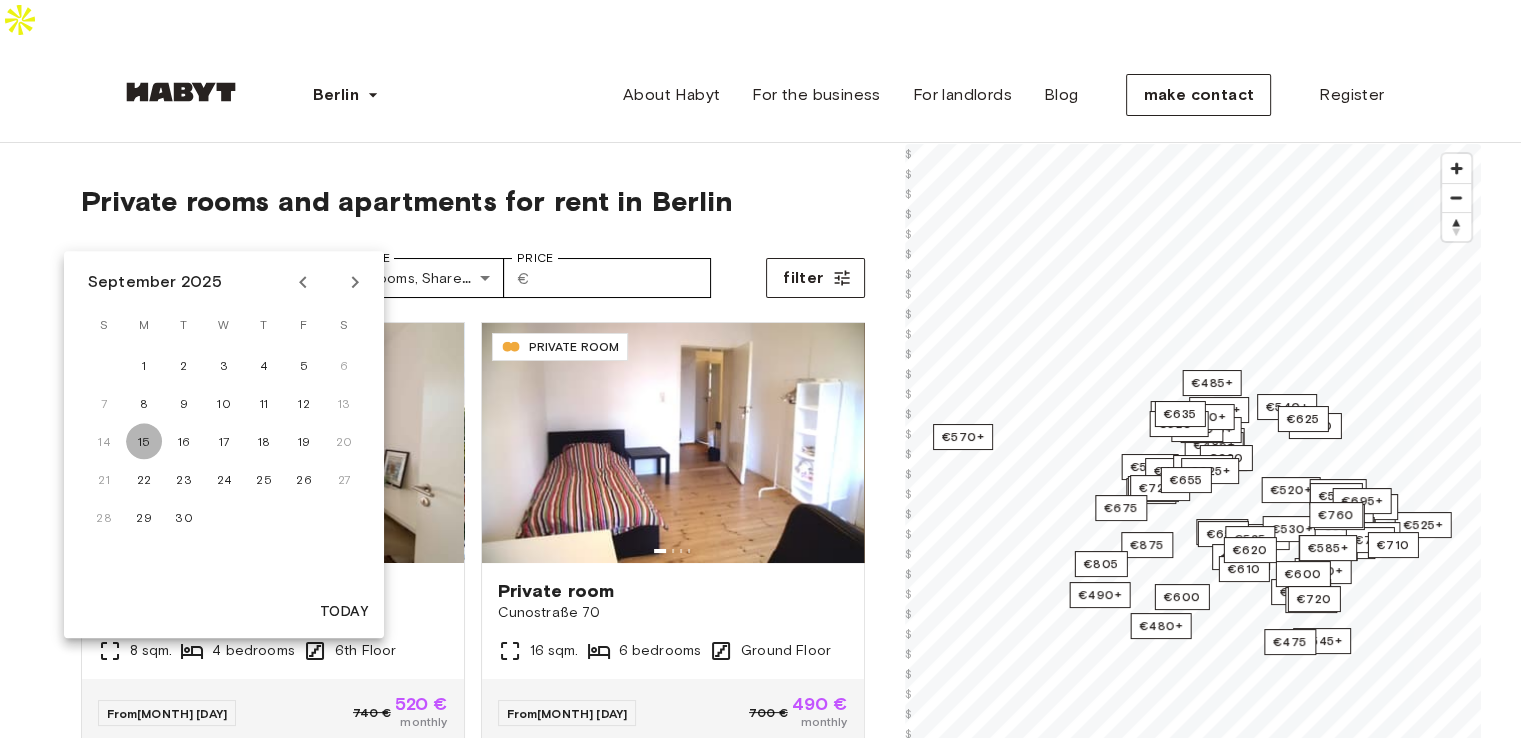 click on "15" at bounding box center [144, 441] 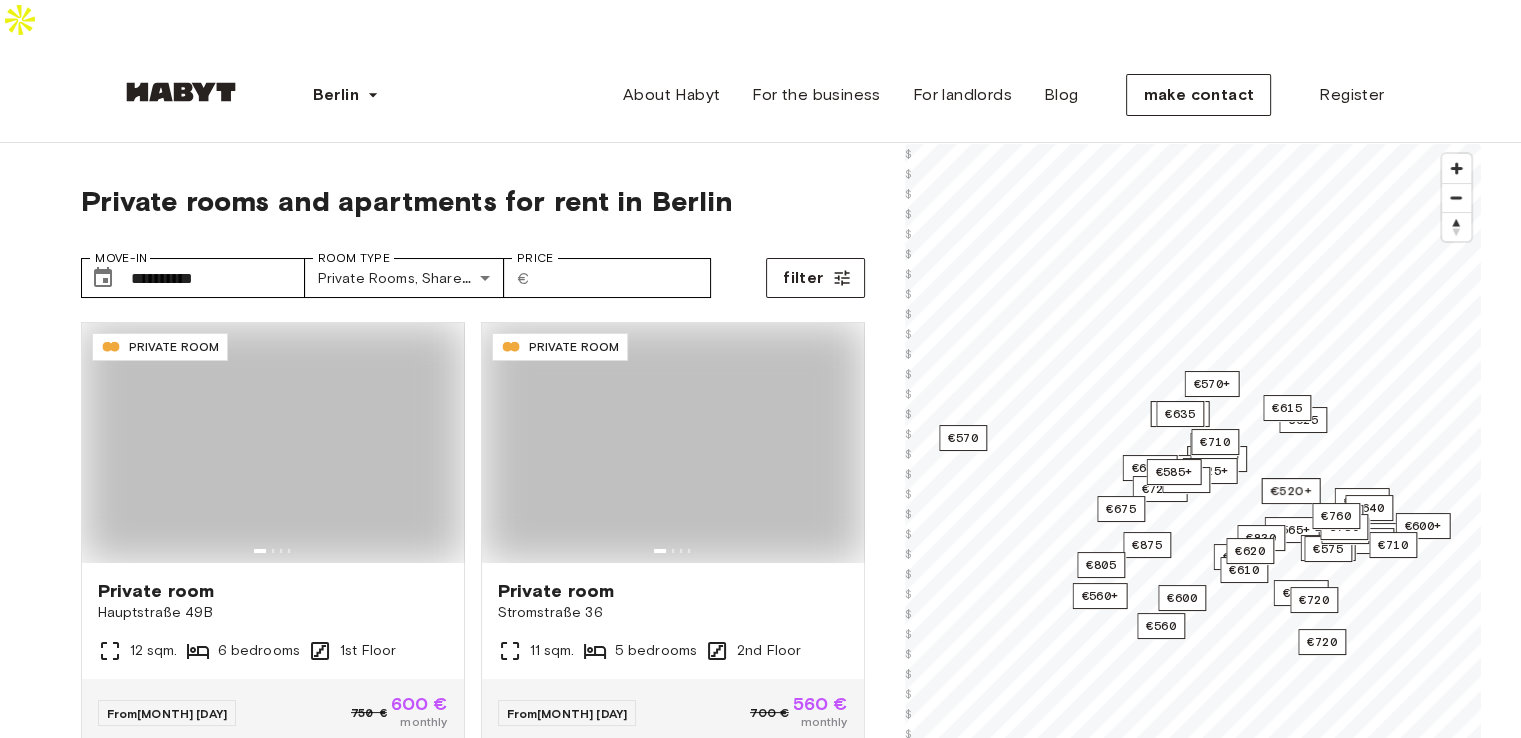 type on "**********" 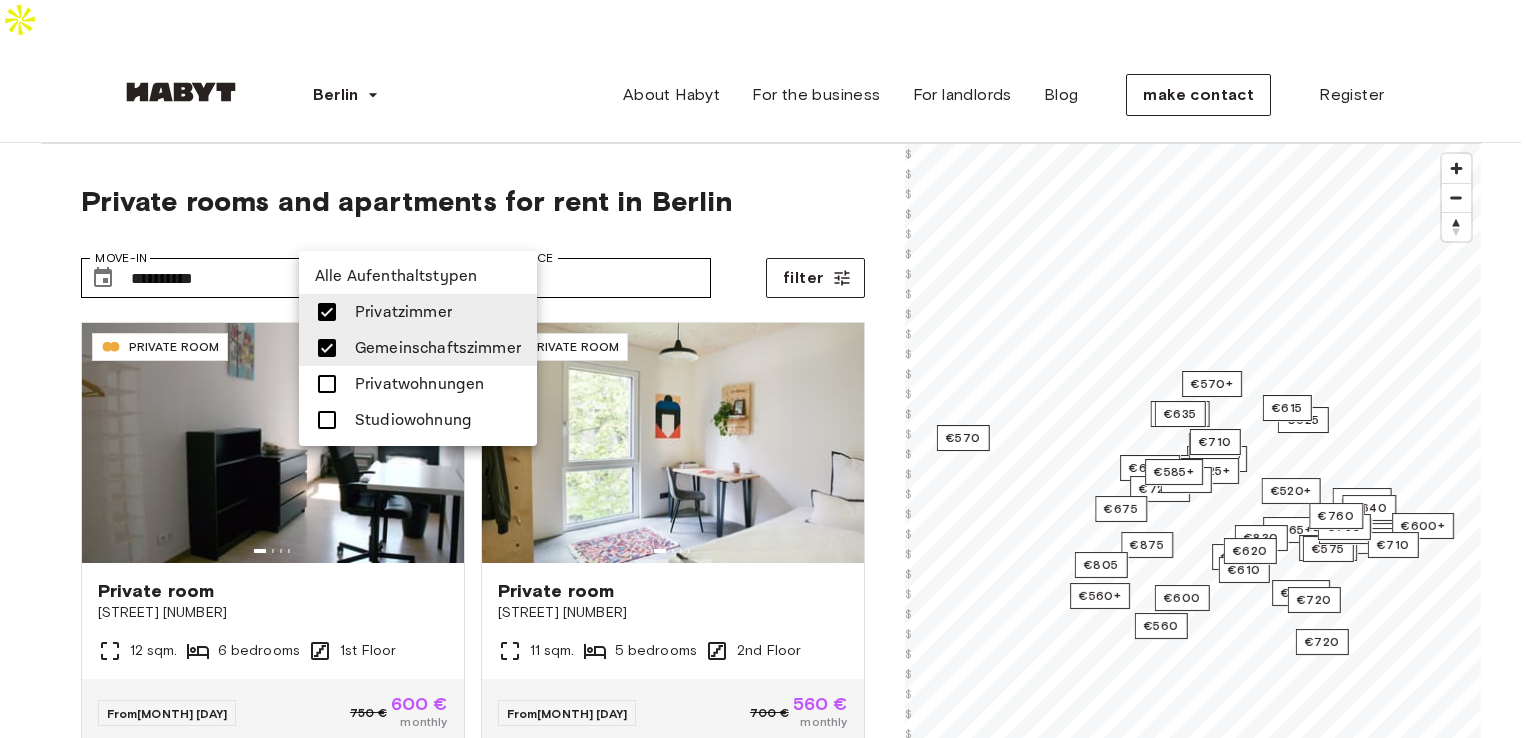 click on "DE-[NUMBER]-[NUMBER]-[NUMBER]-[NUMBER] PRIVATE ROOM Private room [STREET] [NUMBER] [NUMBER] sqm. [NUMBER] bedrooms [NUMBER] Floor From  [MONTH] [DAY] [PRICE] € [PRICE] € monthly DE-[NUMBER]-[NUMBER]-[NUMBER]-[NUMBER] PRIVATE ROOM Private room [STREET] [NUMBER] [NUMBER] sqm. [NUMBER] bedrooms [NUMBER] Floor From  [MONTH] [DAY] [PRICE] € [PRICE] € monthly DE-[NUMBER]-[NUMBER]-[NUMBER]-[NUMBER] PRIVATE ROOM Private room [STREET] [NUMBER] [NUMBER] sqm. [NUMBER] bedrooms [NUMBER] Floor From  [MONTH] [DAY] [PRICE] € [PRICE] € monthly DE-[NUMBER]-[NUMBER]-[NUMBER]-[NUMBER] PRIVATE ROOM Private room [STREET] [NUMBER] [NUMBER] sqm. [NUMBER] bedrooms [NUMBER] Floor From  [MONTH] [DAY] [PRICE] € [PRICE] € monthly DE-[NUMBER]-[NUMBER]-[NUMBER]-[NUMBER] PRIVATE ROOM [NUMBER] sqm." at bounding box center [768, 2407] 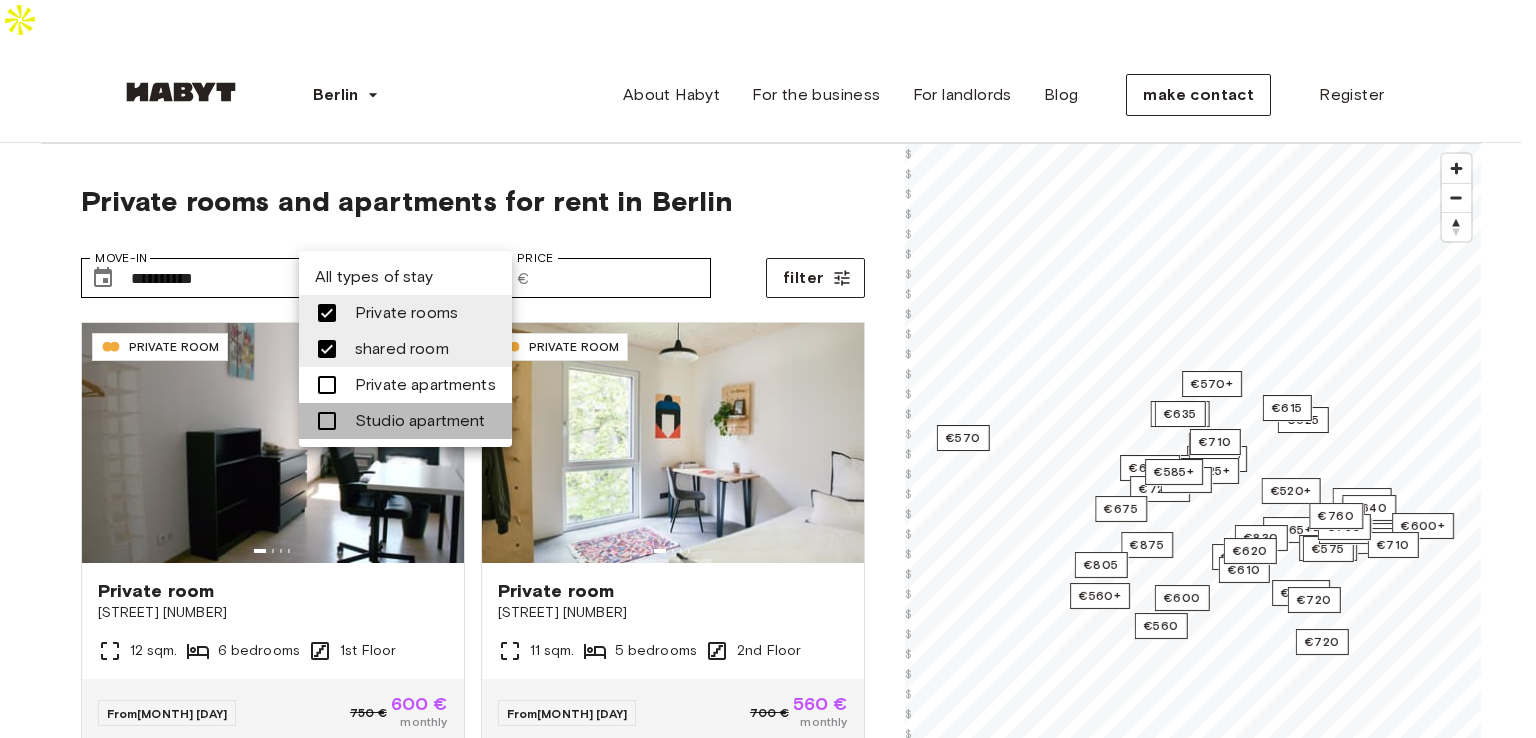 click at bounding box center [327, 421] 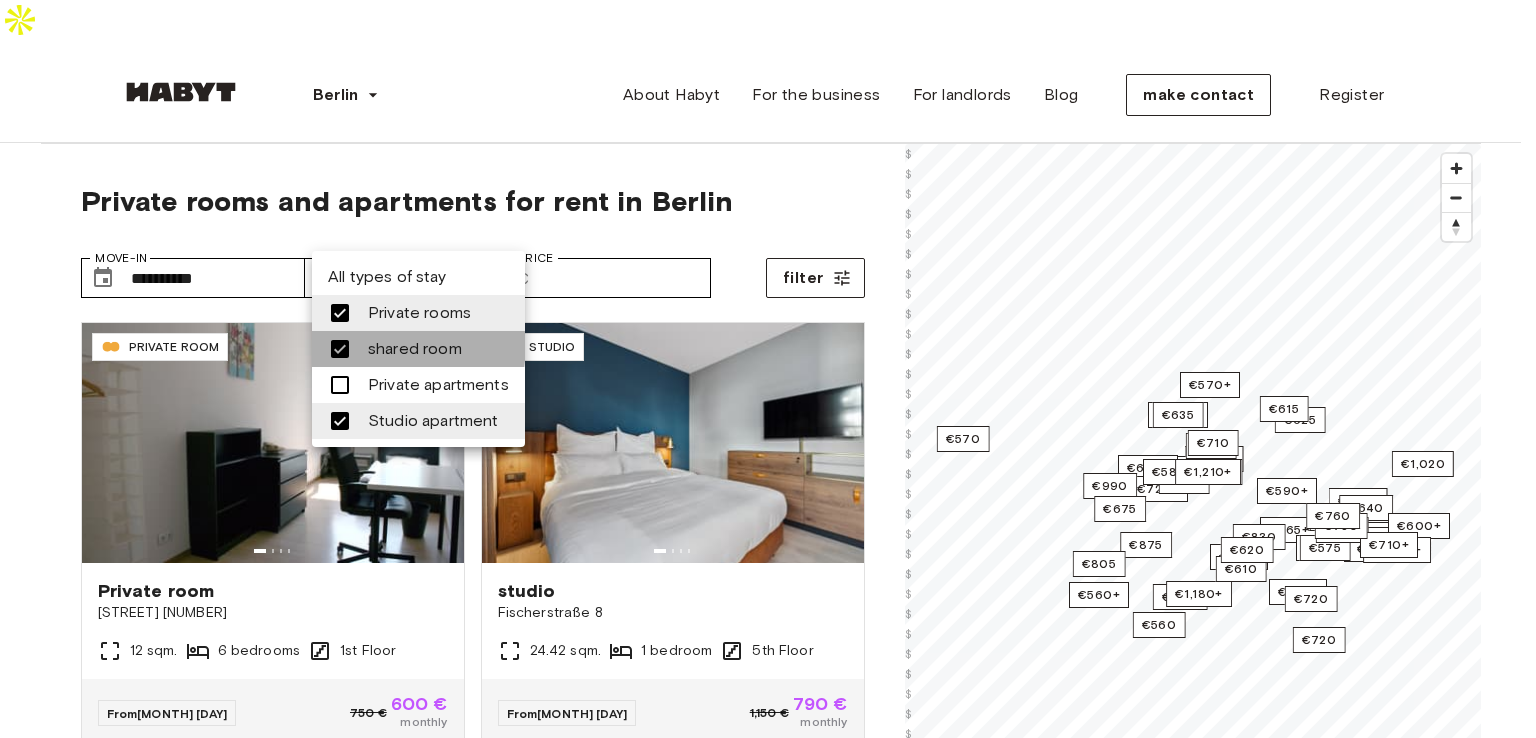 click at bounding box center [340, 349] 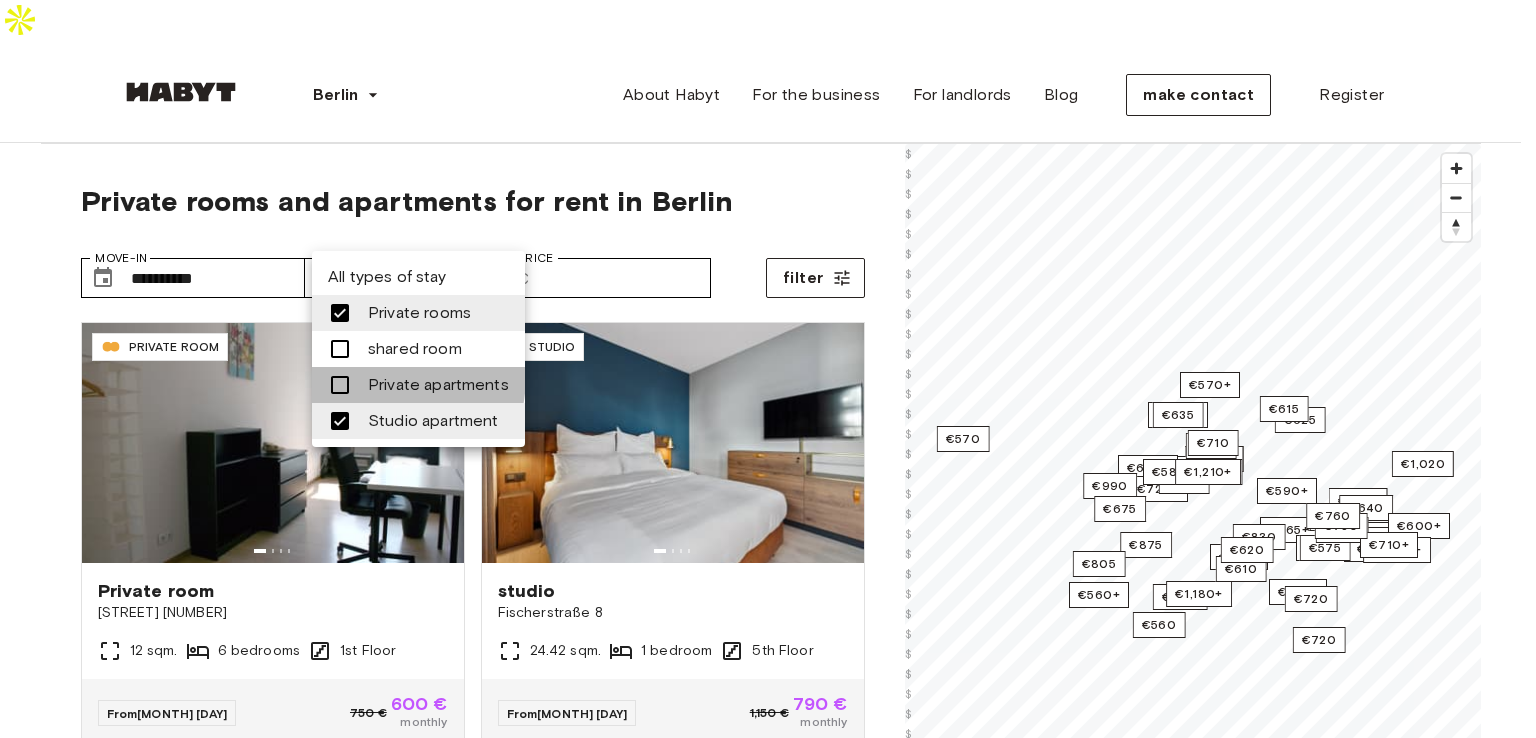 click at bounding box center (340, 385) 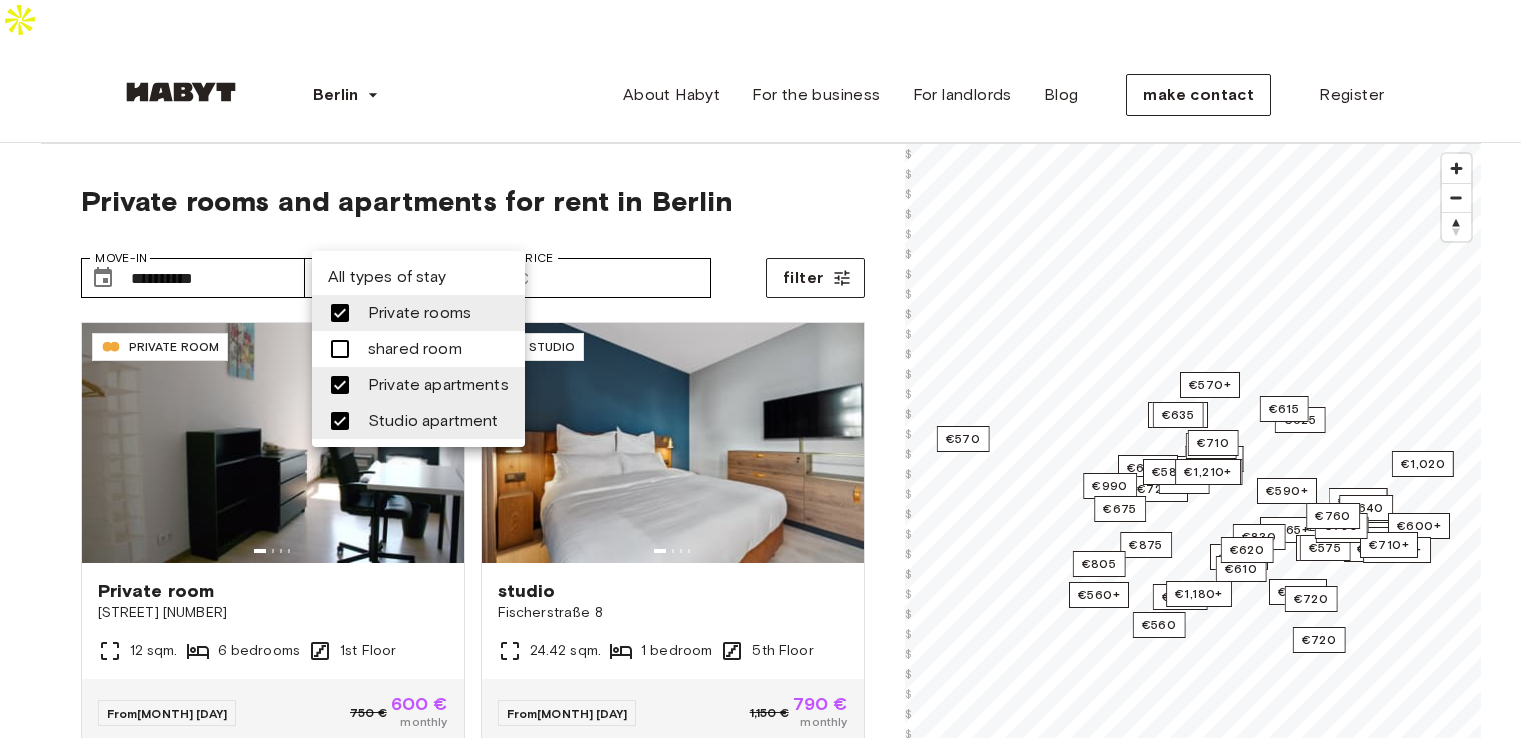 click at bounding box center [768, 369] 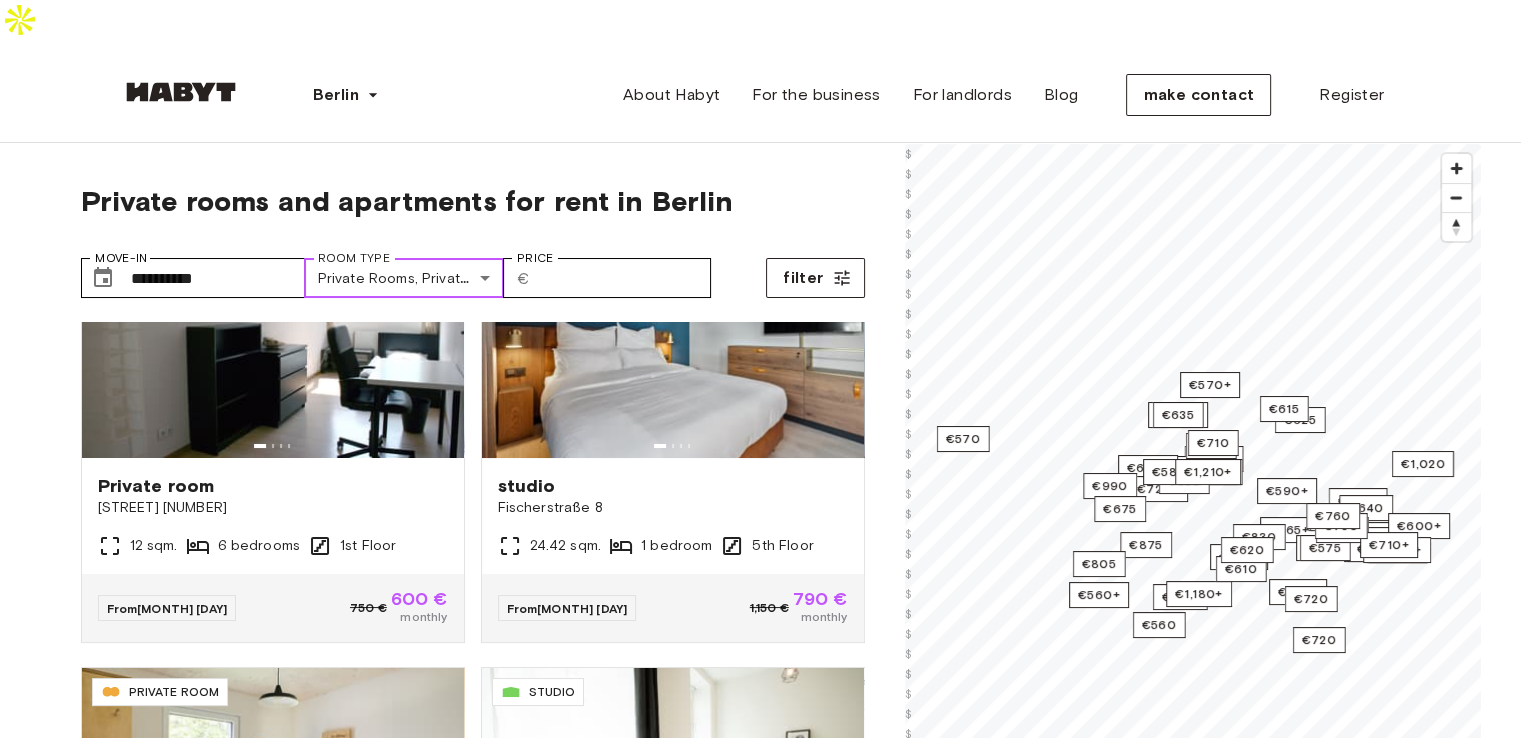 scroll, scrollTop: 0, scrollLeft: 0, axis: both 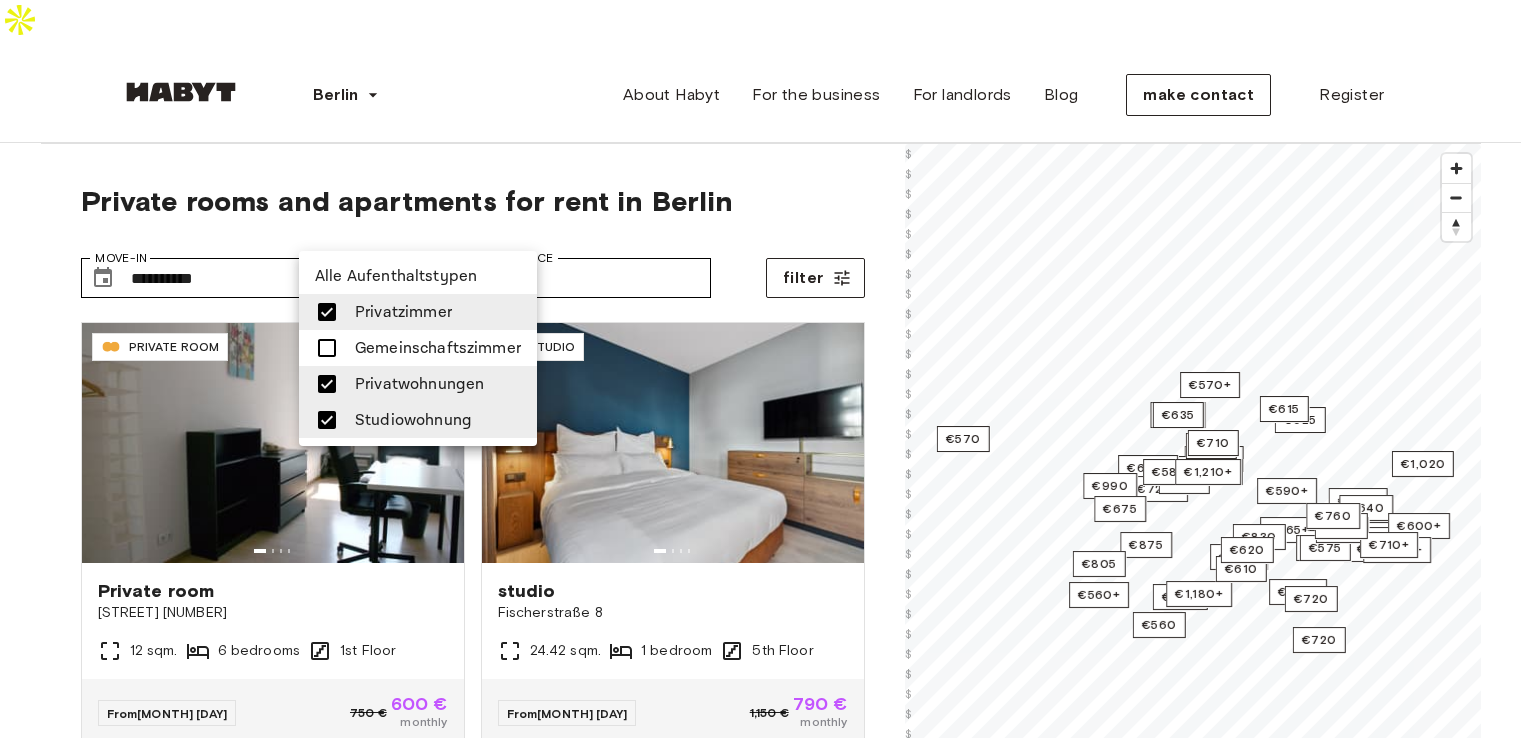click on "DE-[NUMBER]-[NUMBER]-[NUMBER]-[NUMBER] PRIVATE ROOM Private room [STREET] [NUMBER] [NUMBER] sqm. [NUMBER] bedrooms [NUMBER] Floor From  [MONTH] [DAY] [PRICE] € [PRICE] € monthly DE-[NUMBER]-[NUMBER]-[NUMBER]-[NUMBER] STUDIO studio [STREET] [NUMBER] [NUMBER] sqm. [NUMBER] bedroom [NUMBER] Floor From  [MONTH] [DAY] [PRICE] € [PRICE] € monthly DE-[NUMBER]-[NUMBER]-[NUMBER]-[NUMBER] PRIVATE ROOM Private room [STREET] [NUMBER] [NUMBER] sqm. [NUMBER] bedrooms [NUMBER] Floor From  [MONTH] [DAY] [PRICE] € [PRICE] € monthly DE-[NUMBER]-[NUMBER]-[NUMBER]-[NUMBER] STUDIO studio [STREET] [NUMBER] [NUMBER] sqm. [NUMBER] bedroom [NUMBER] Floor From  [MONTH] [DAY] [PRICE] € [PRICE] € monthly DE-[NUMBER]-[NUMBER]-[NUMBER]-[NUMBER] PRIVATE ROOM" at bounding box center (768, 2407) 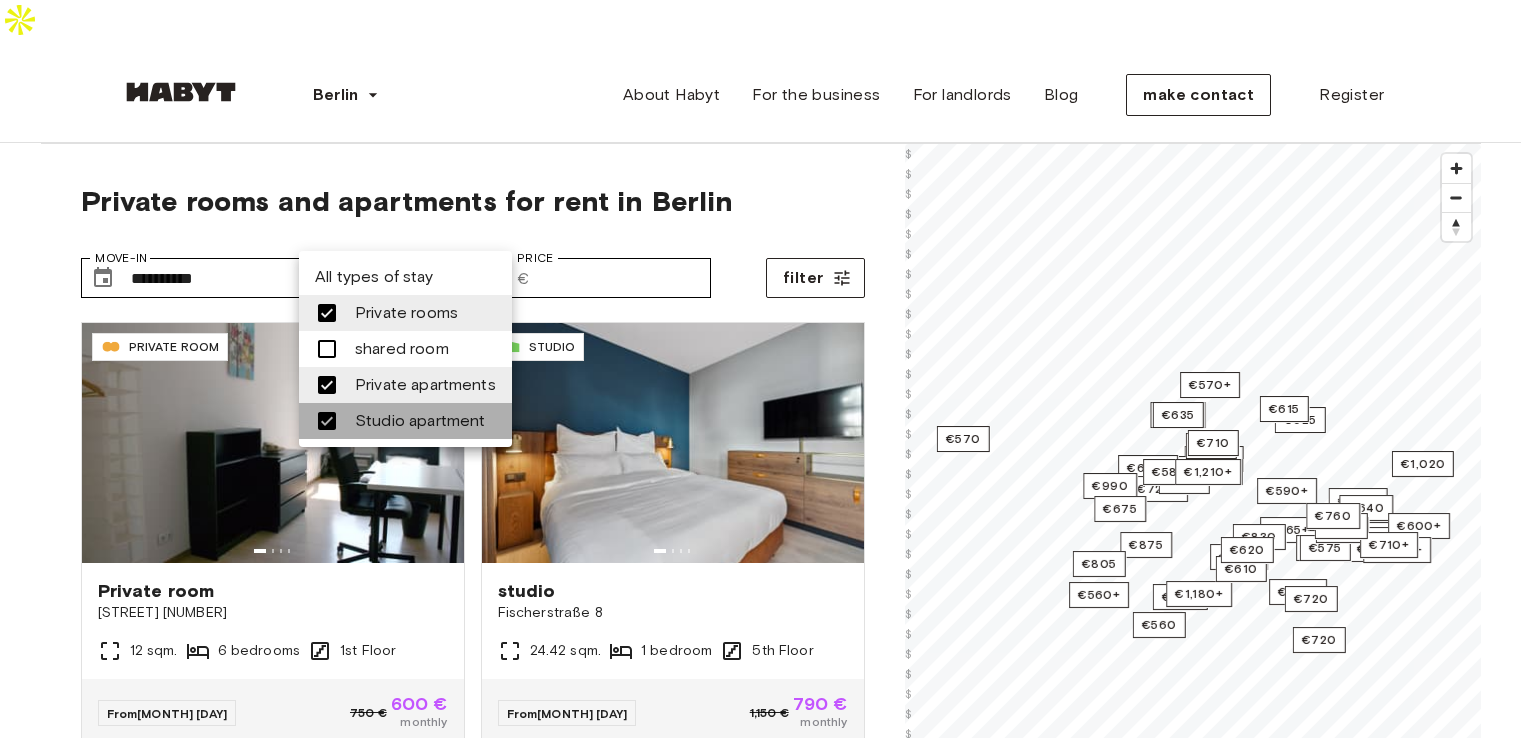 click at bounding box center [327, 421] 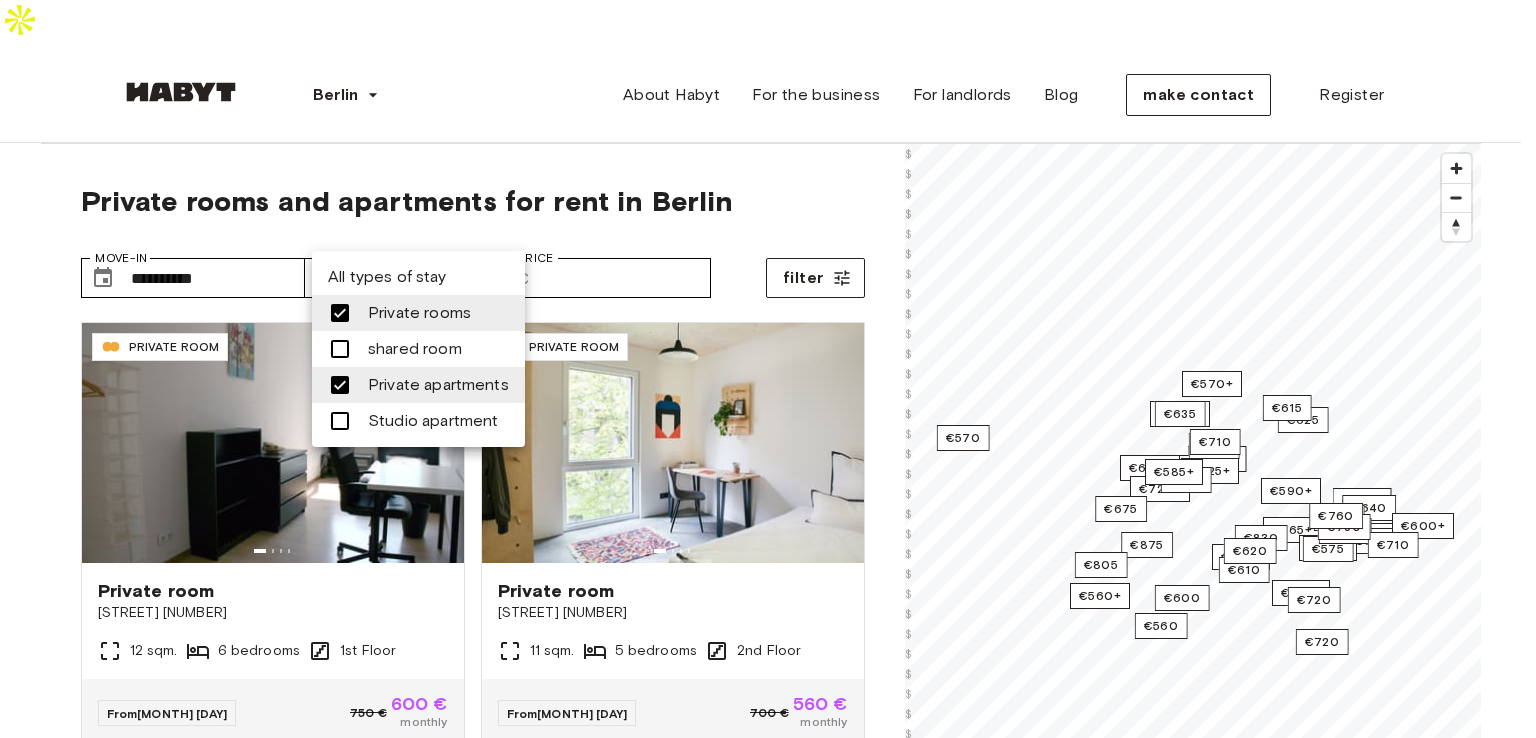 click at bounding box center [768, 369] 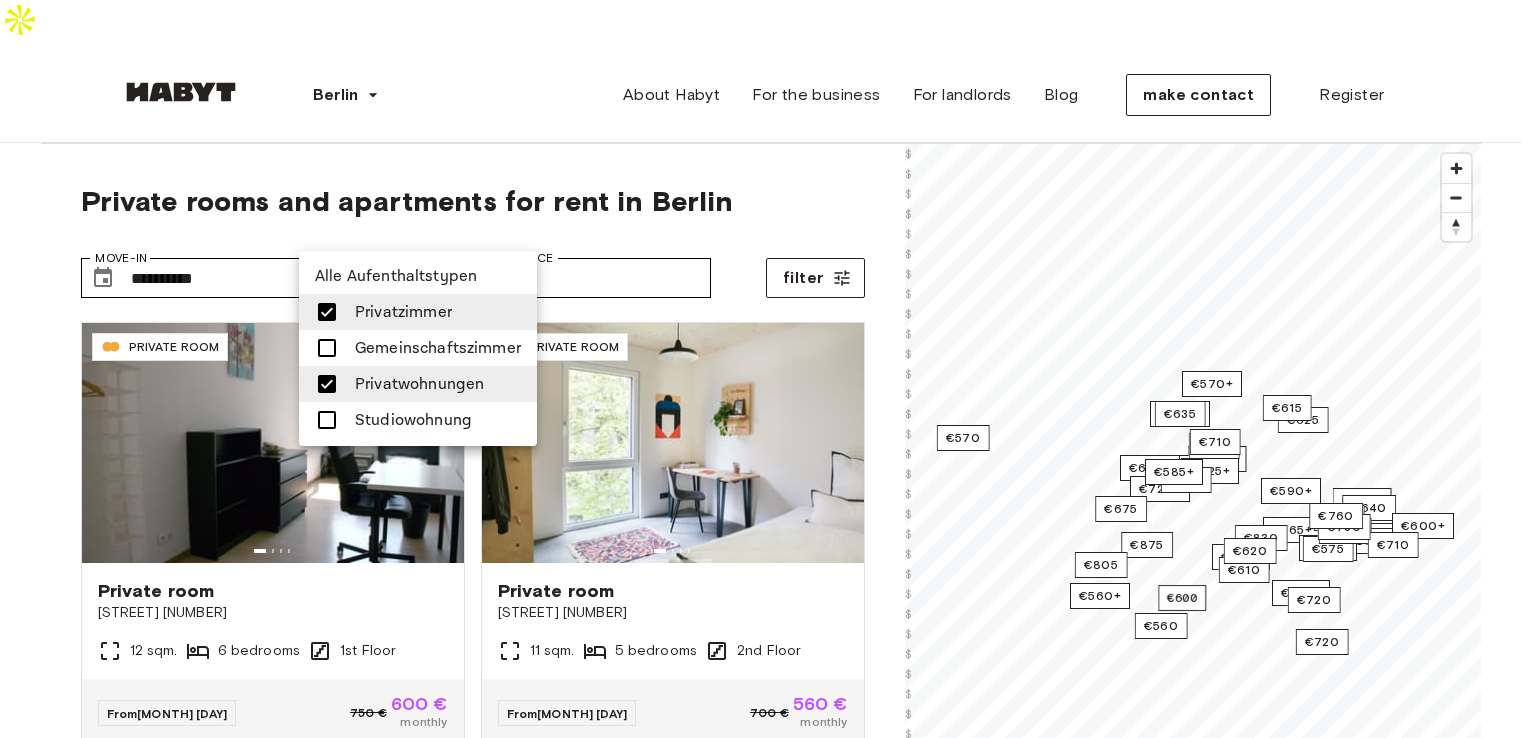 click on "DE-[NUMBER]-[NUMBER]-[NUMBER]-[NUMBER] PRIVATE ROOM Private room [STREET] [NUMBER] [NUMBER] sqm. [NUMBER] bedrooms [NUMBER] Floor From  [MONTH] [DAY] [PRICE] € [PRICE] € monthly DE-[NUMBER]-[NUMBER]-[NUMBER]-[NUMBER] PRIVATE ROOM Private room [STREET] [NUMBER] [NUMBER] sqm. [NUMBER] bedrooms [NUMBER] Floor From  [MONTH] [DAY] [PRICE] € [PRICE] € monthly DE-[NUMBER]-[NUMBER]-[NUMBER]-[NUMBER] PRIVATE ROOM Private room [STREET] [NUMBER] [NUMBER] sqm. [NUMBER] bedrooms [NUMBER] Floor From  [MONTH] [DAY] [PRICE] € [PRICE] € monthly DE-[NUMBER]-[NUMBER]-[NUMBER]-[NUMBER] PRIVATE ROOM Private room [STREET] [NUMBER] [NUMBER] sqm. [NUMBER] bedrooms [NUMBER] Floor From  [MONTH] [DAY] [PRICE] € [PRICE] € monthly DE-[NUMBER]-[NUMBER]-[NUMBER]-[NUMBER] PRIVATE ROOM [NUMBER] sqm." at bounding box center [768, 2407] 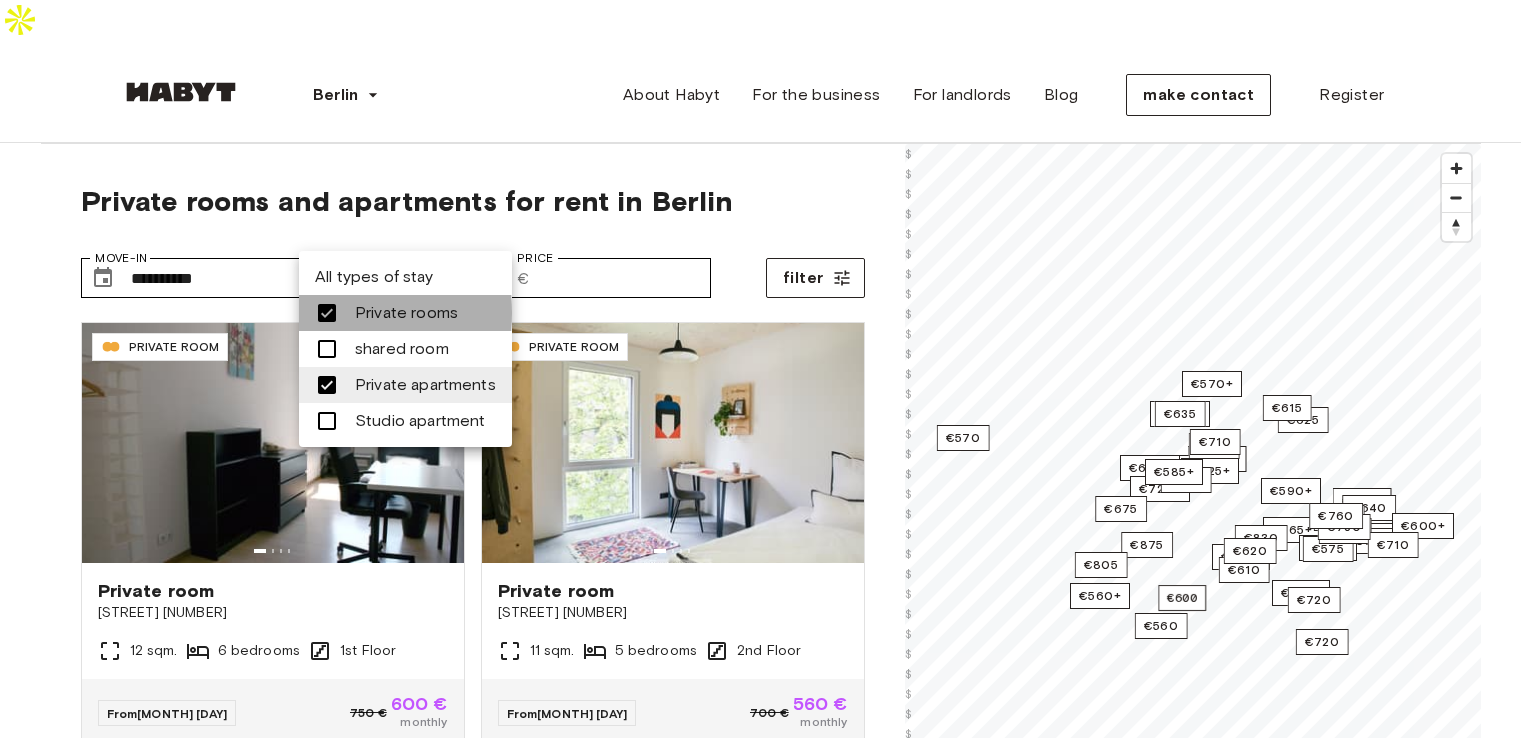 click at bounding box center (327, 313) 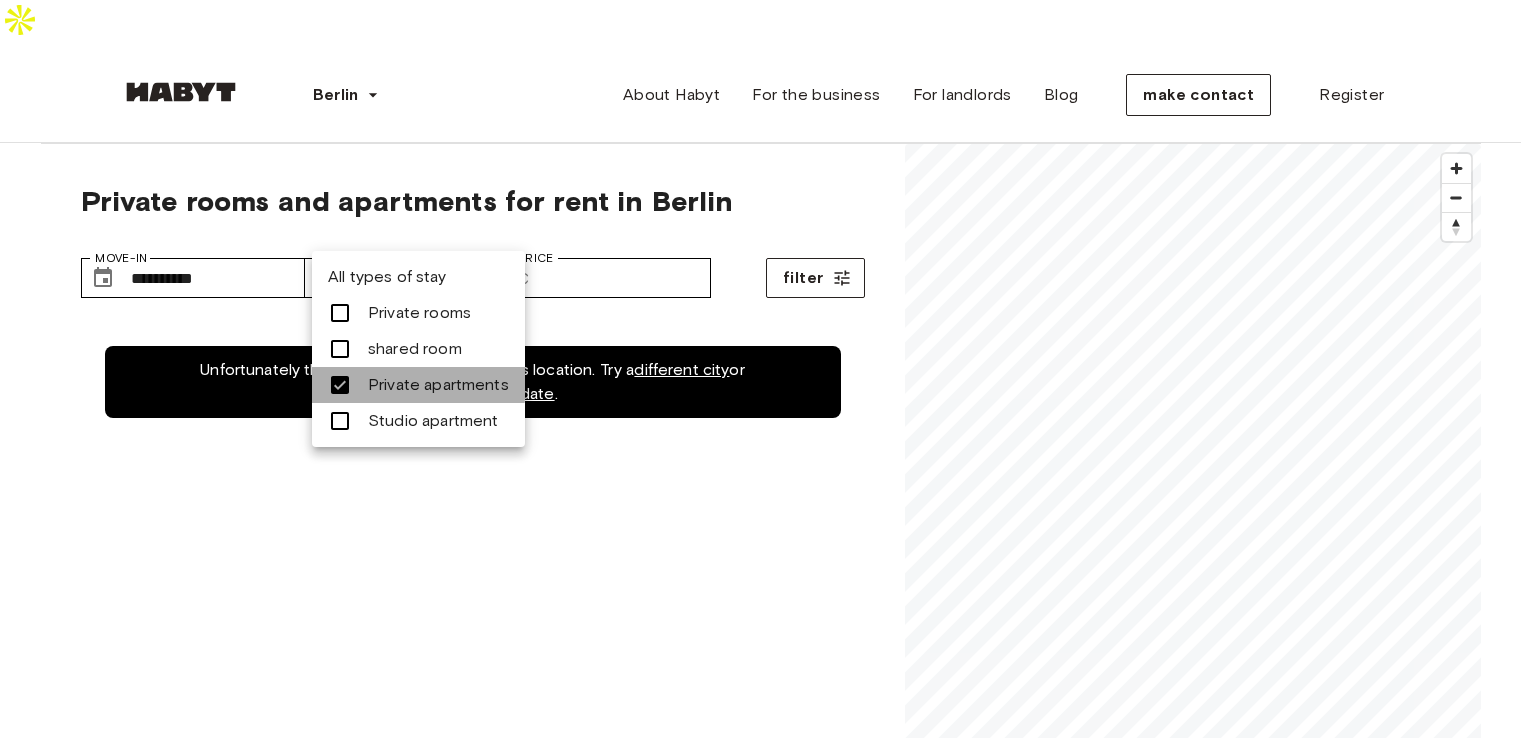 click at bounding box center (340, 385) 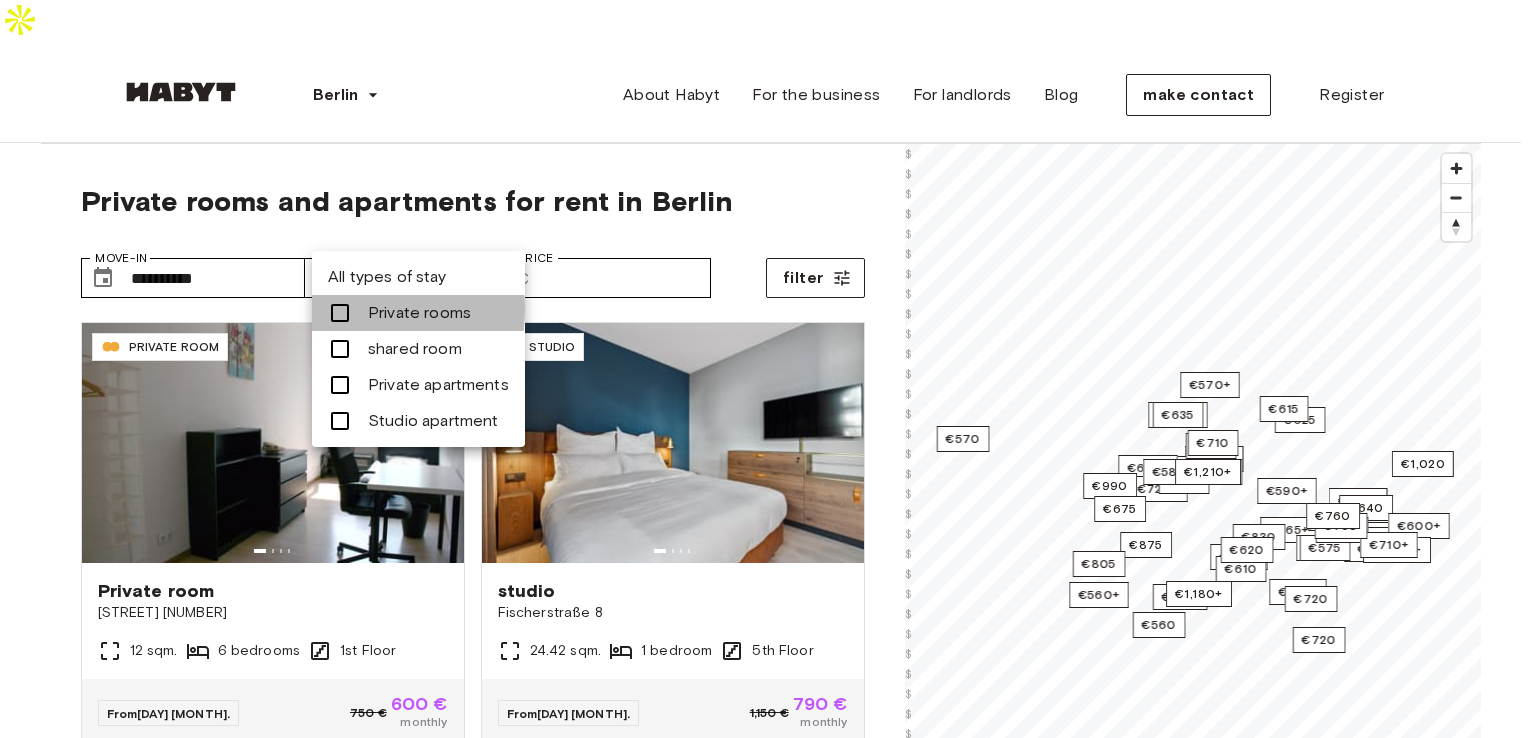 click at bounding box center [340, 313] 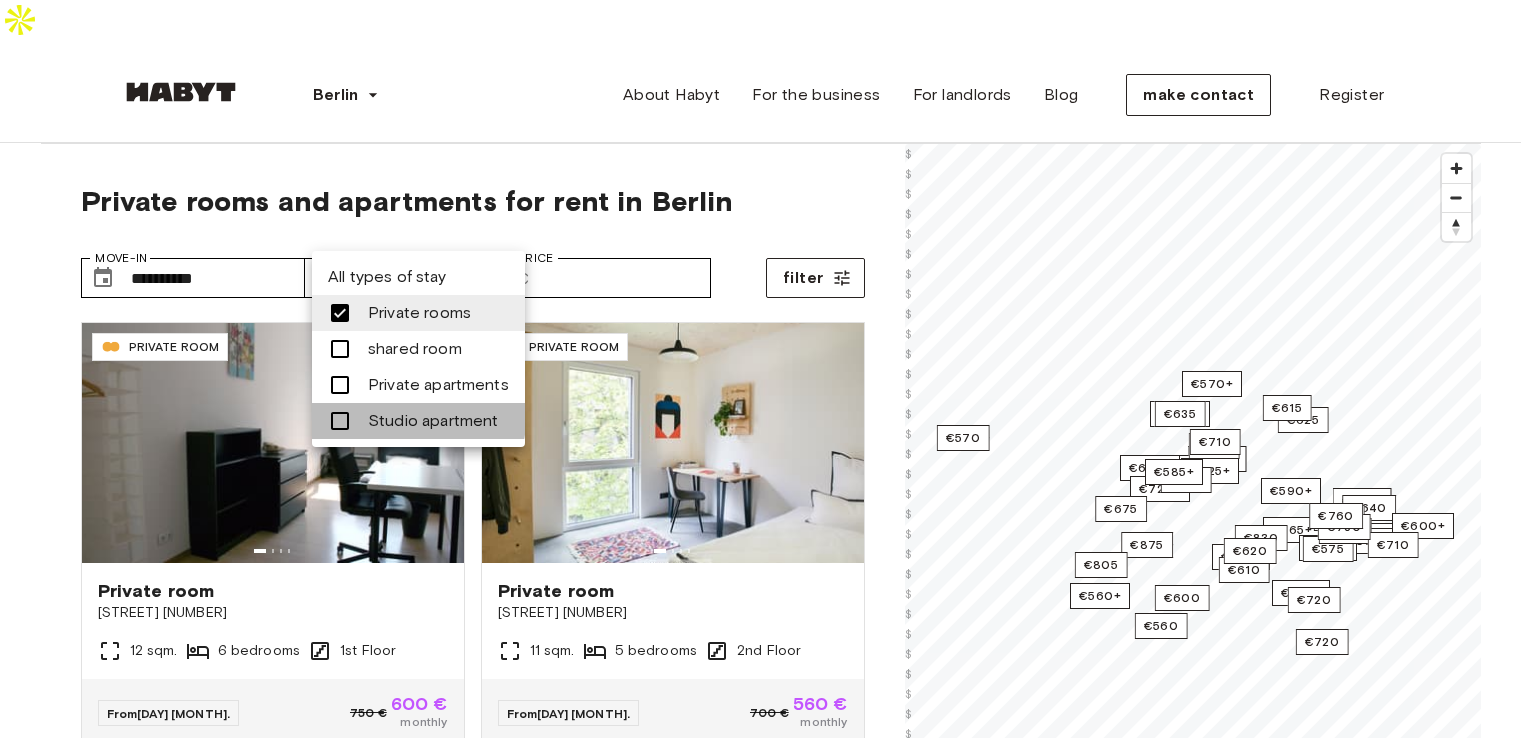 click at bounding box center [340, 421] 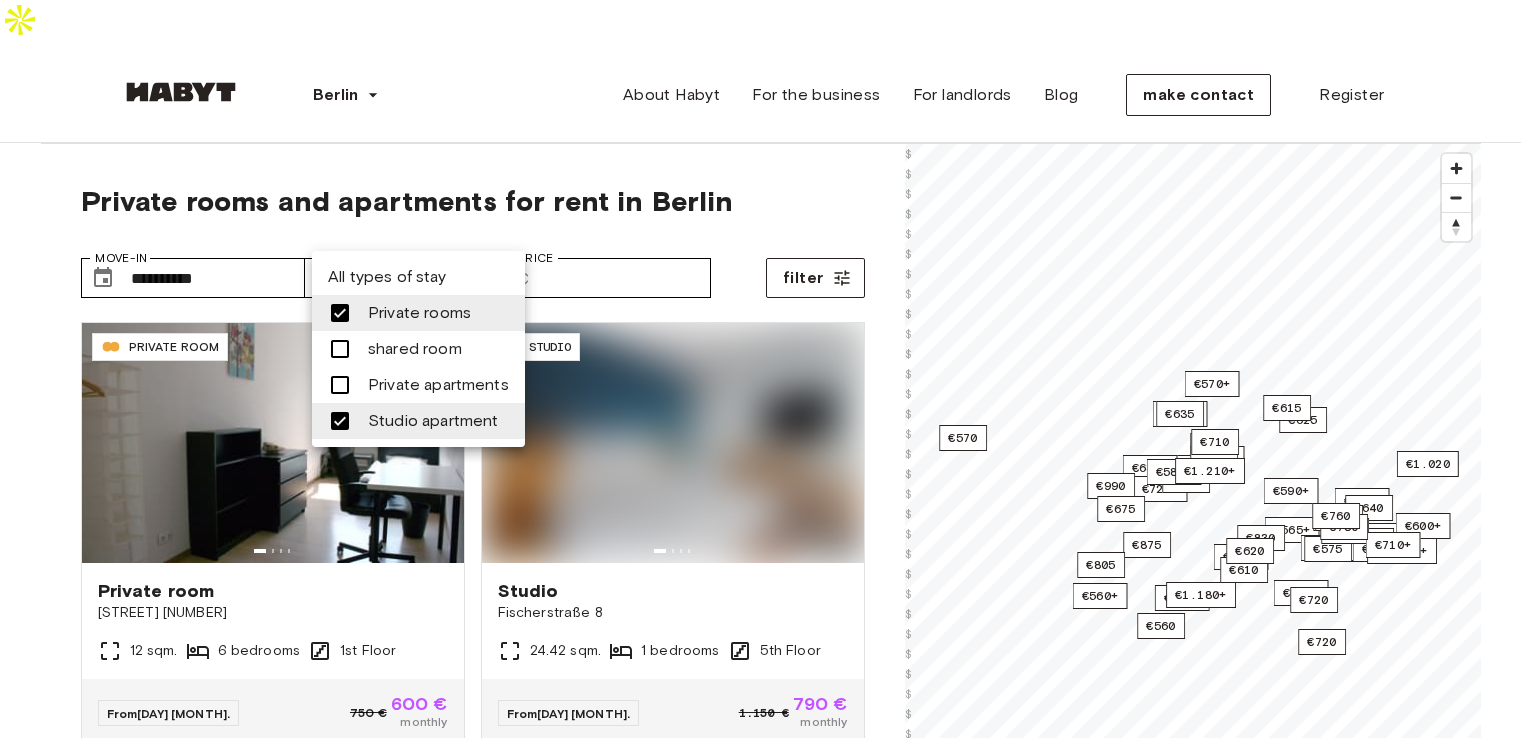 type on "**********" 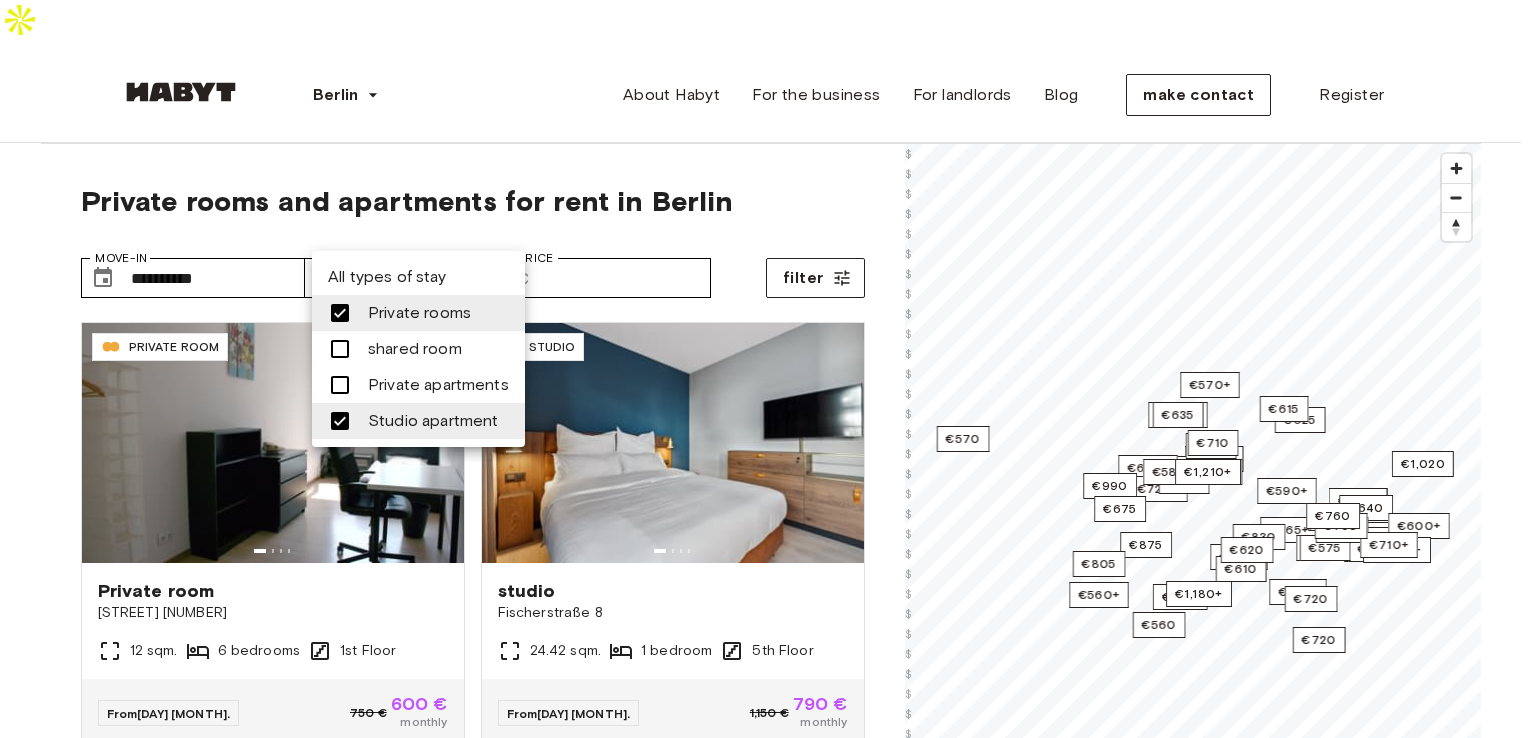 click at bounding box center (768, 369) 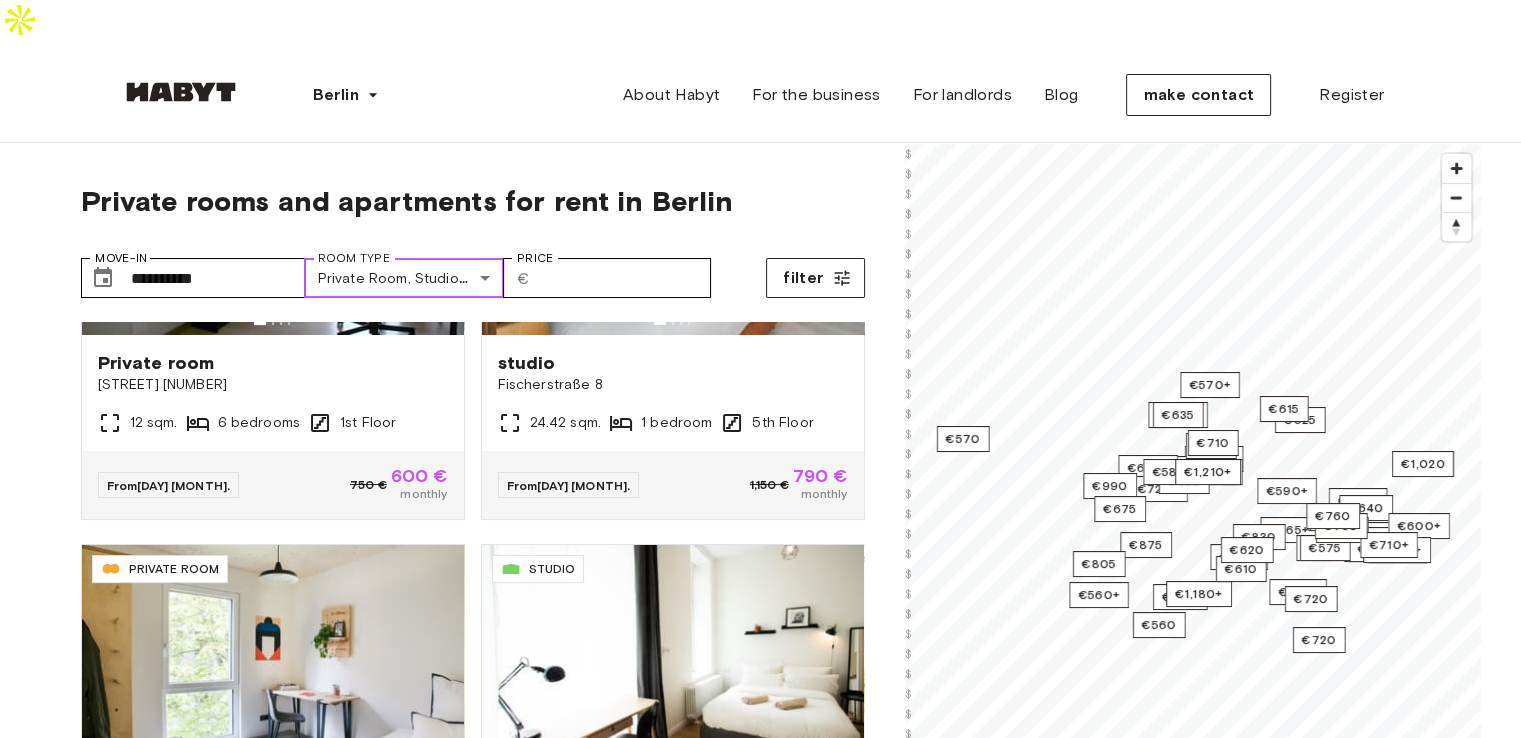 scroll, scrollTop: 212, scrollLeft: 0, axis: vertical 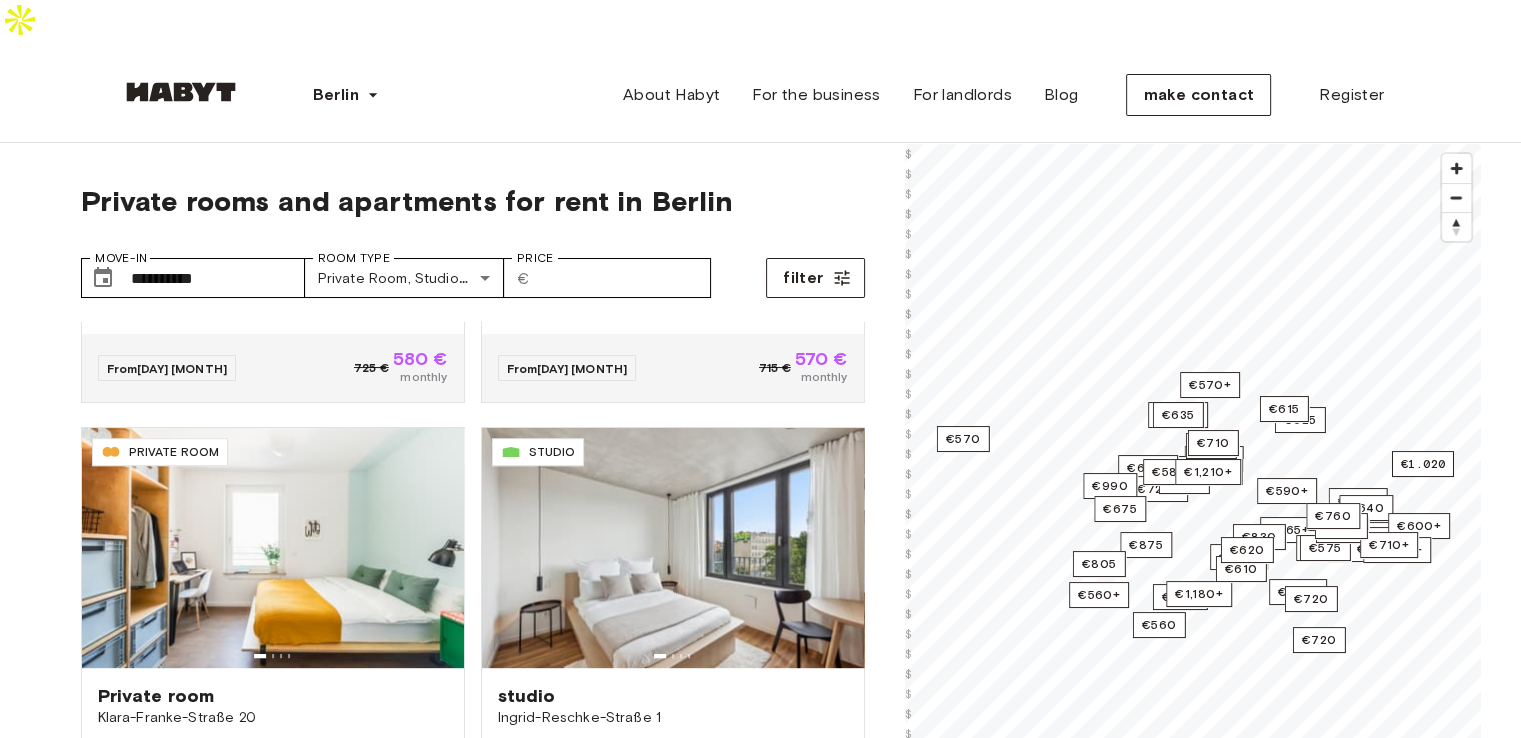 click on "DE-[NUMBER]-[NUMBER]-[NUMBER]-[NUMBER] PRIVATE ROOM Private room [STREET] [NUMBER] [NUMBER] sqm. [NUMBER] bedrooms [NUMBER] Floor From  [DAY] [MONTH]. [PRICE] € [PRICE] € monthly DE-[NUMBER]-[NUMBER]-[NUMBER]-[NUMBER] STUDIO studio [STREET] [NUMBER] [NUMBER] sqm. [NUMBER] bedroom [NUMBER] Floor From  [DAY] [MONTH]. [PRICE] € [PRICE] € monthly DE-[NUMBER]-[NUMBER]-[NUMBER]-[NUMBER] PRIVATE ROOM Private room [STREET] [NUMBER] [NUMBER] sqm. [NUMBER] bedrooms [NUMBER] Floor From  [DAY] [MONTH] [PRICE] € [PRICE] € monthly DE-[NUMBER]-[NUMBER]-[NUMBER]-[NUMBER] STUDIO studio [STREET] [NUMBER] [NUMBER] sqm. [NUMBER] bedroom [NUMBER] Floor From  [DAY] [MONTH] [PRICE] € [PRICE] € monthly DE-[NUMBER]-[NUMBER]-[NUMBER]-[NUMBER] PRIVATE ROOM Private room [NUMBER] sqm." at bounding box center (760, 2407) 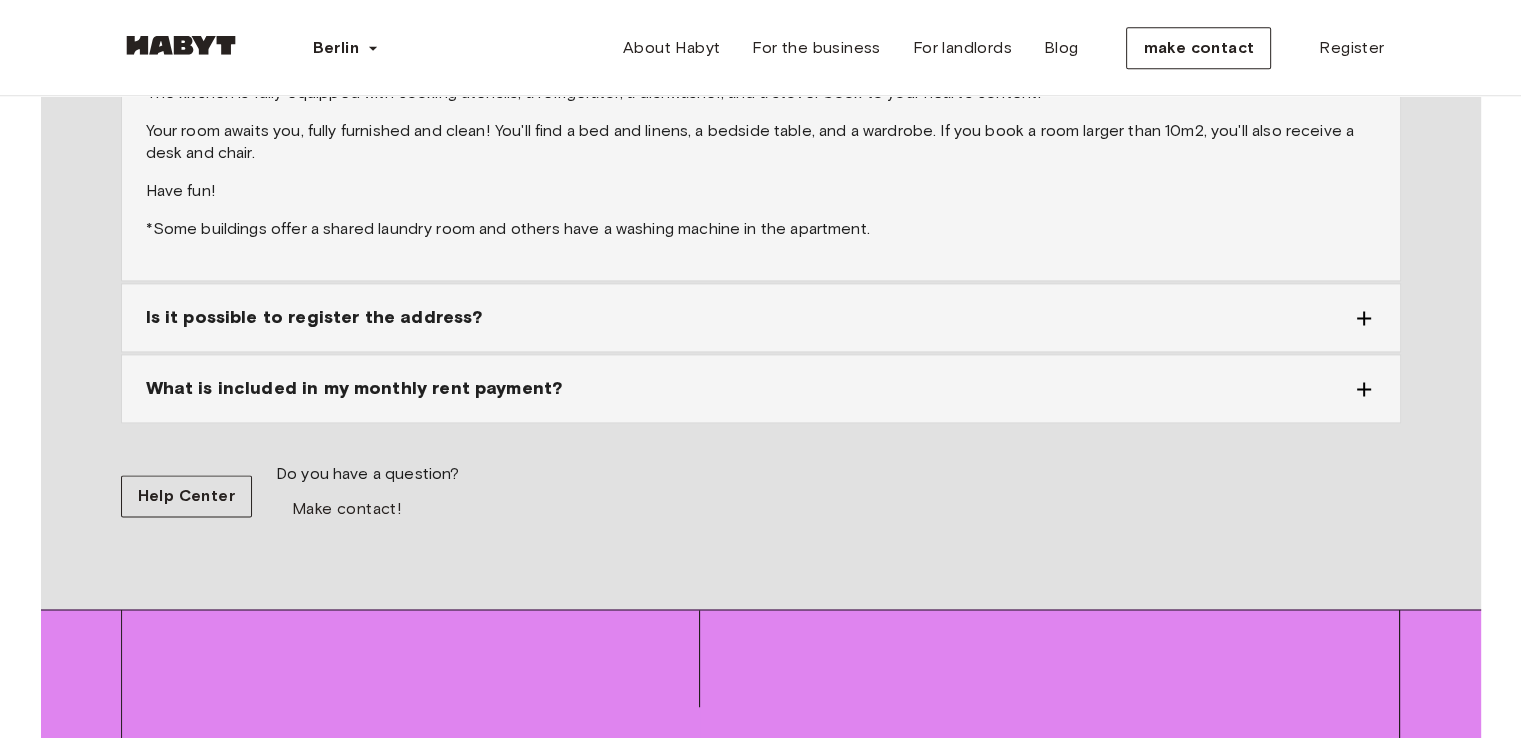 scroll, scrollTop: 0, scrollLeft: 0, axis: both 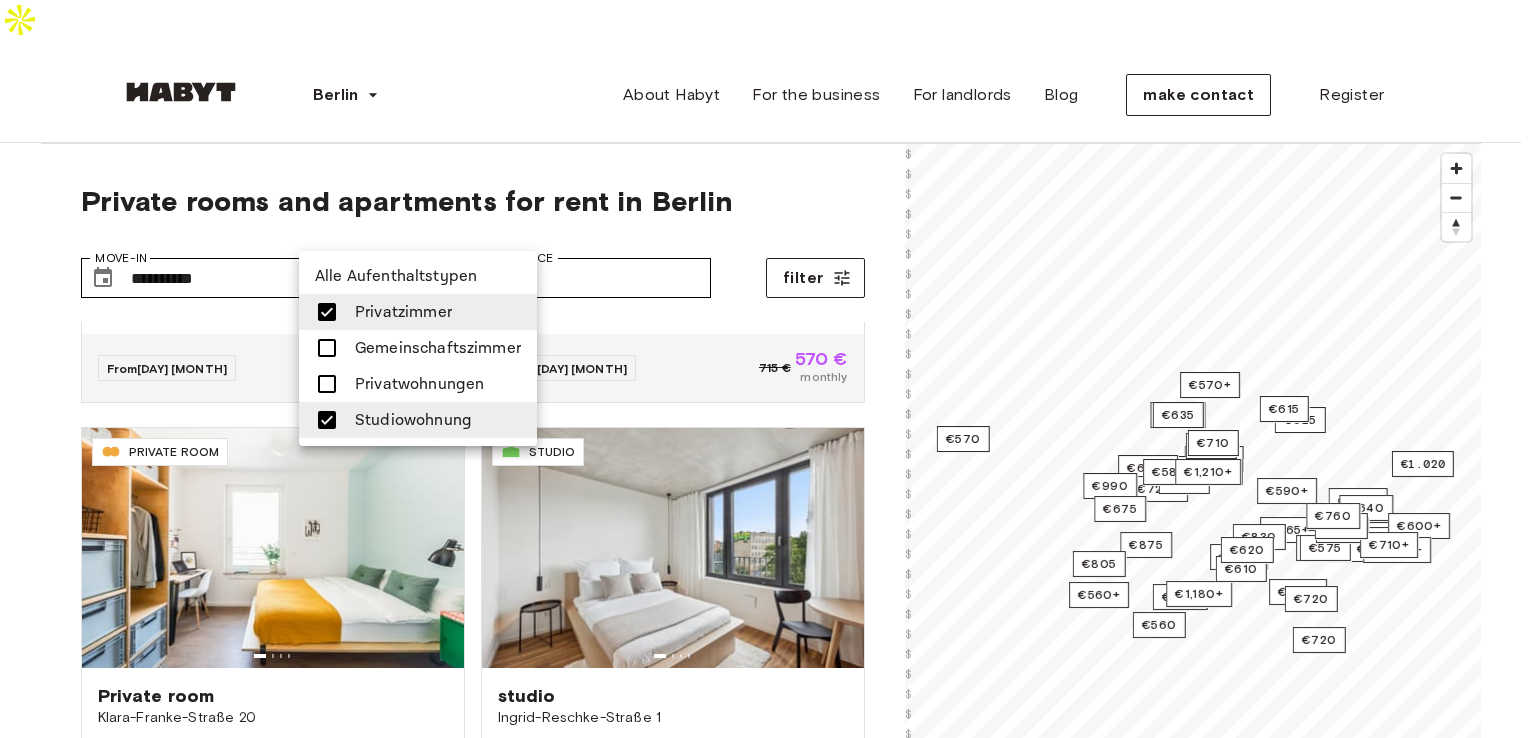 click on "DE-[NUMBER]-[NUMBER]-[NUMBER]-[NUMBER] PRIVATE ROOM Private room [STREET] [NUMBER] [NUMBER] sqm. [NUMBER] bedrooms [NUMBER] Floor From  [DAY] [MONTH]. [PRICE] € [PRICE] € monthly DE-[NUMBER]-[NUMBER]-[NUMBER]-[NUMBER] STUDIO studio [STREET] [NUMBER] [NUMBER] sqm. [NUMBER] bedroom [NUMBER] Floor From  [DAY] [MONTH]. [PRICE] € [PRICE] € monthly DE-[NUMBER]-[NUMBER]-[NUMBER]-[NUMBER] PRIVATE ROOM Private room [STREET] [NUMBER] [NUMBER] sqm. [NUMBER] bedrooms [NUMBER] Floor From  [DAY] [MONTH] [PRICE] € [PRICE] € monthly DE-[NUMBER]-[NUMBER]-[NUMBER]-[NUMBER] STUDIO studio [STREET] [NUMBER] [NUMBER] sqm. [NUMBER] bedroom [NUMBER] Floor From  [DAY] [MONTH] [PRICE] € [PRICE] € monthly DE-[NUMBER]-[NUMBER]-[NUMBER]-[NUMBER] PRIVATE ROOM Private room [NUMBER] sqm." at bounding box center (768, 2407) 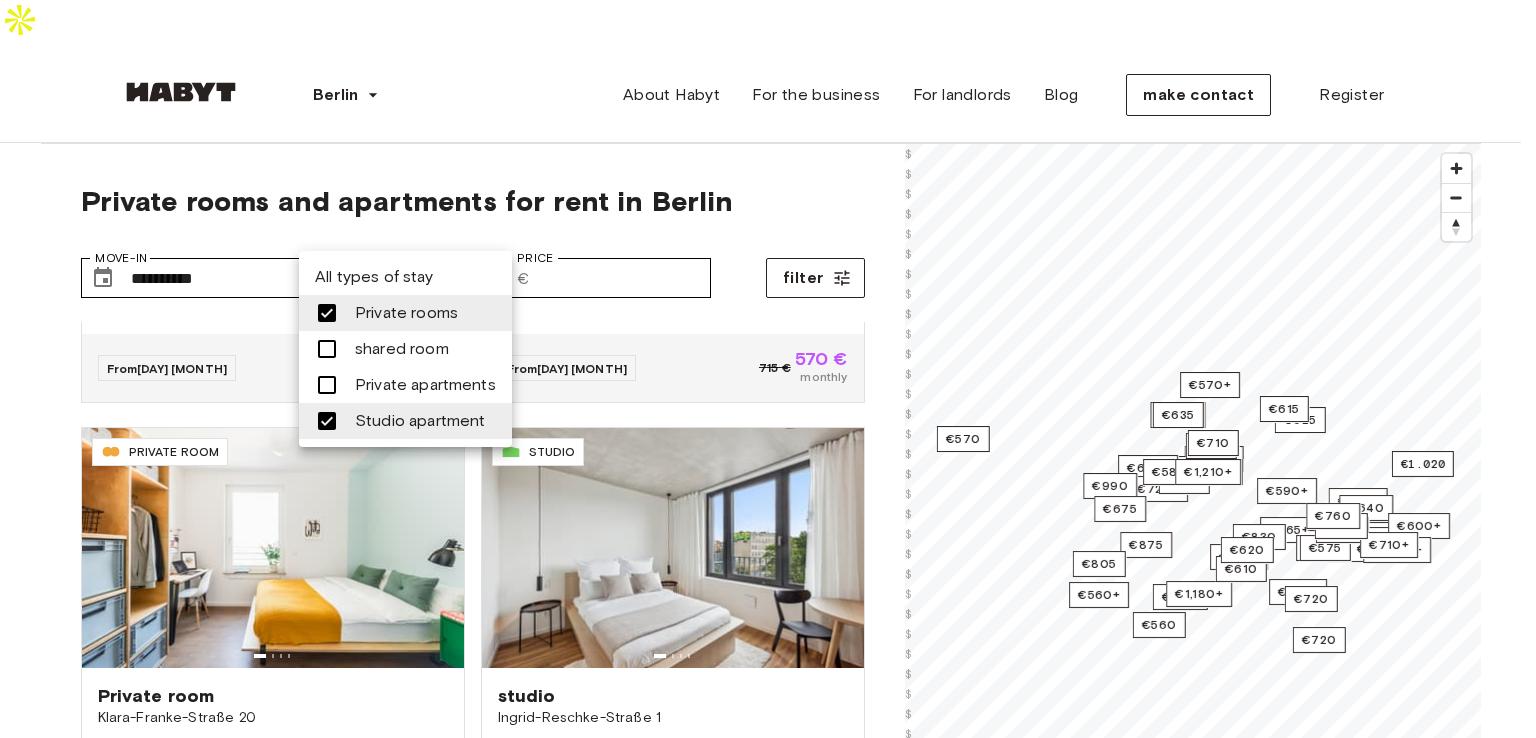 click at bounding box center (768, 369) 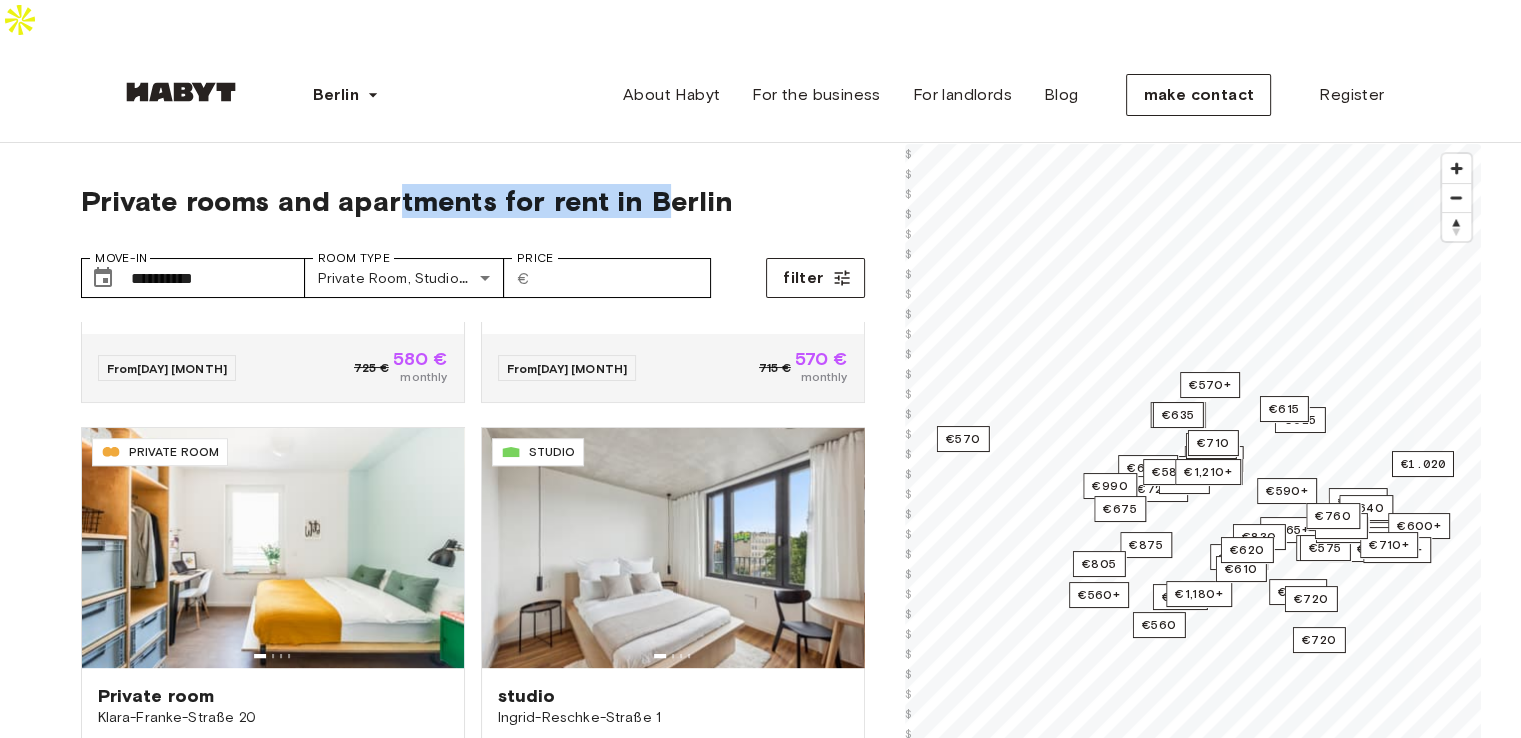 drag, startPoint x: 395, startPoint y: 157, endPoint x: 652, endPoint y: 155, distance: 257.00778 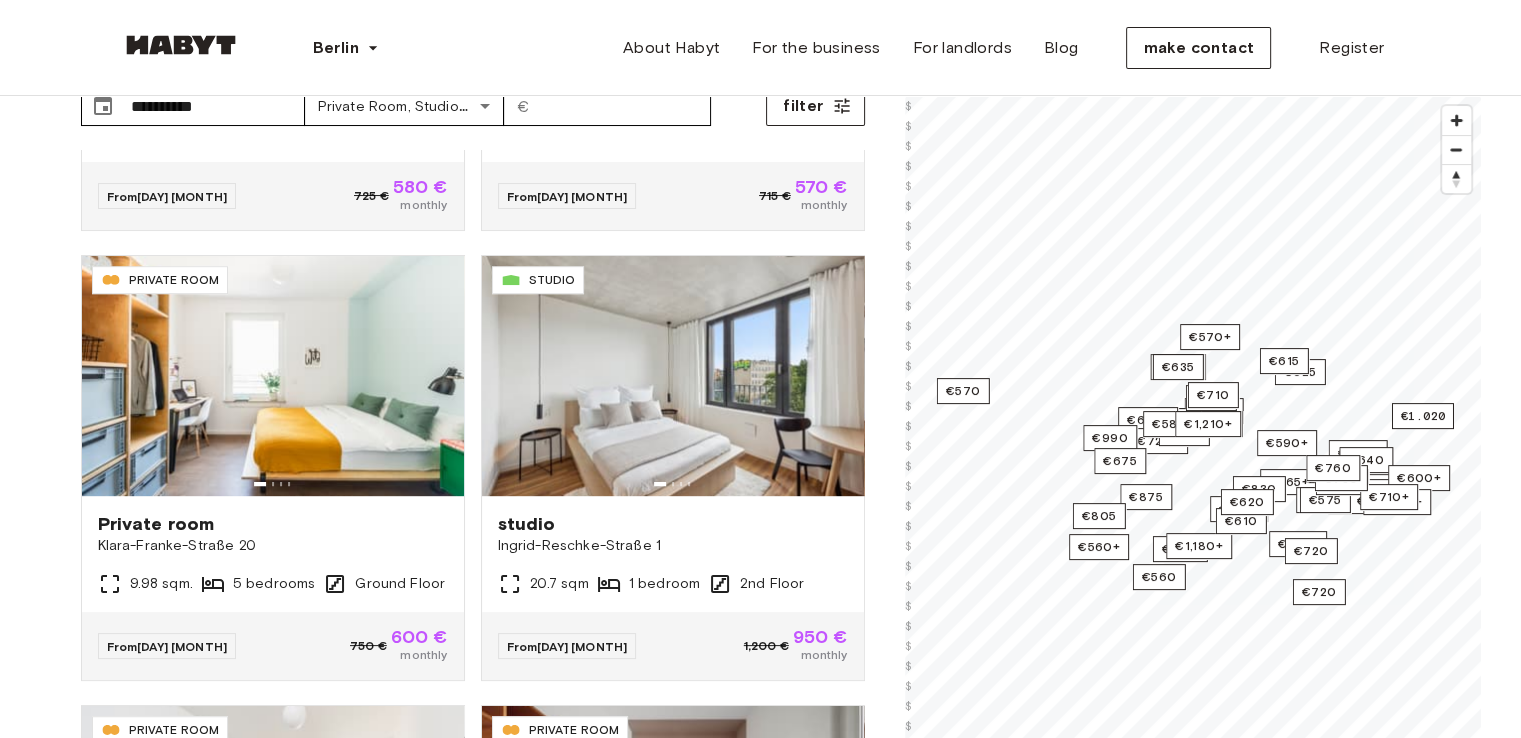 scroll, scrollTop: 0, scrollLeft: 0, axis: both 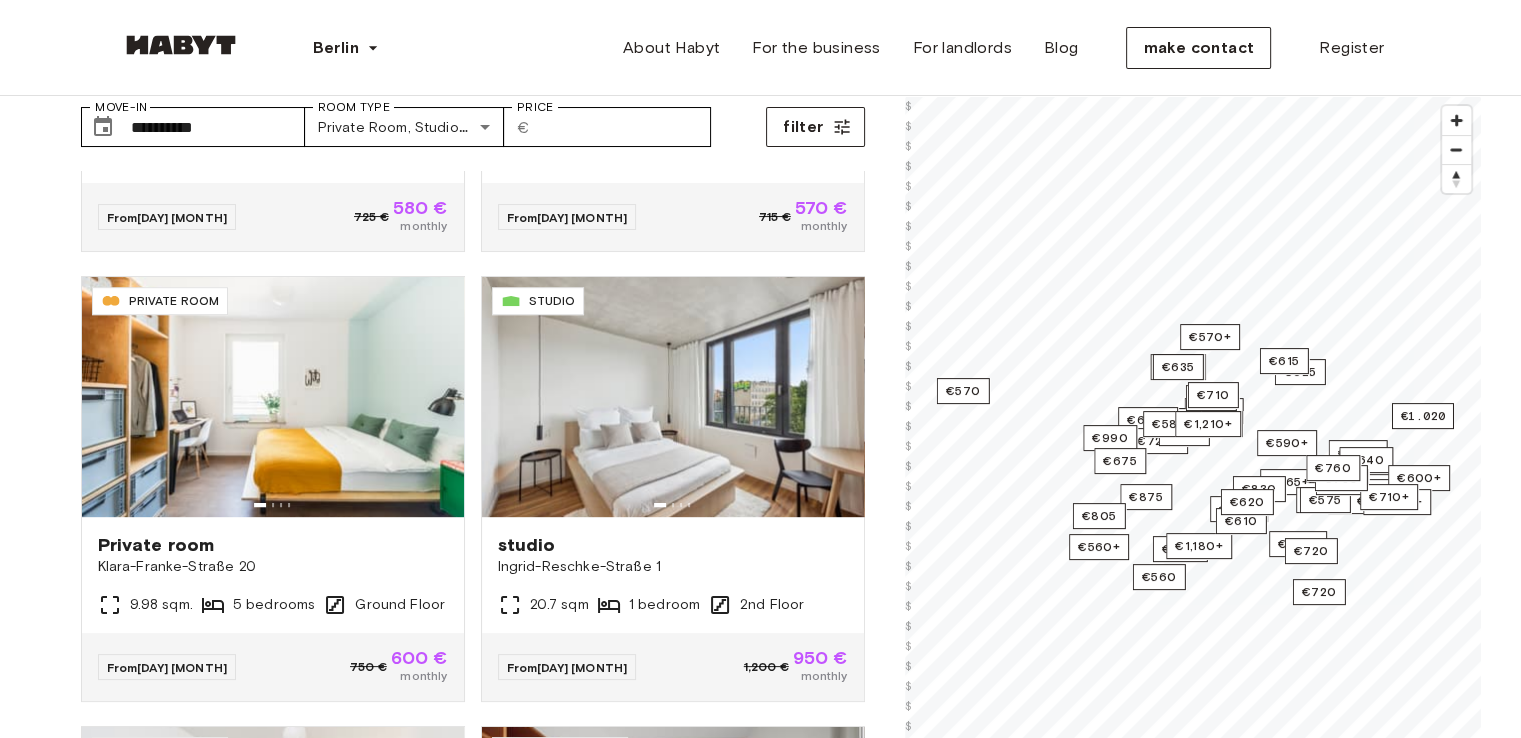 click on "[CITY] Europe [CITY] [CITY] [CITY] [CITY] [CITY] [CITY] [CITY] [CITY] [CITY] [CITY] [CITY] [CITY] [CITY] [CITY] Asia [CITY] [CITY] [CITY] [CITY] [CITY] About Habyt For the business For landlords Blog make contact Register" at bounding box center [761, 48] 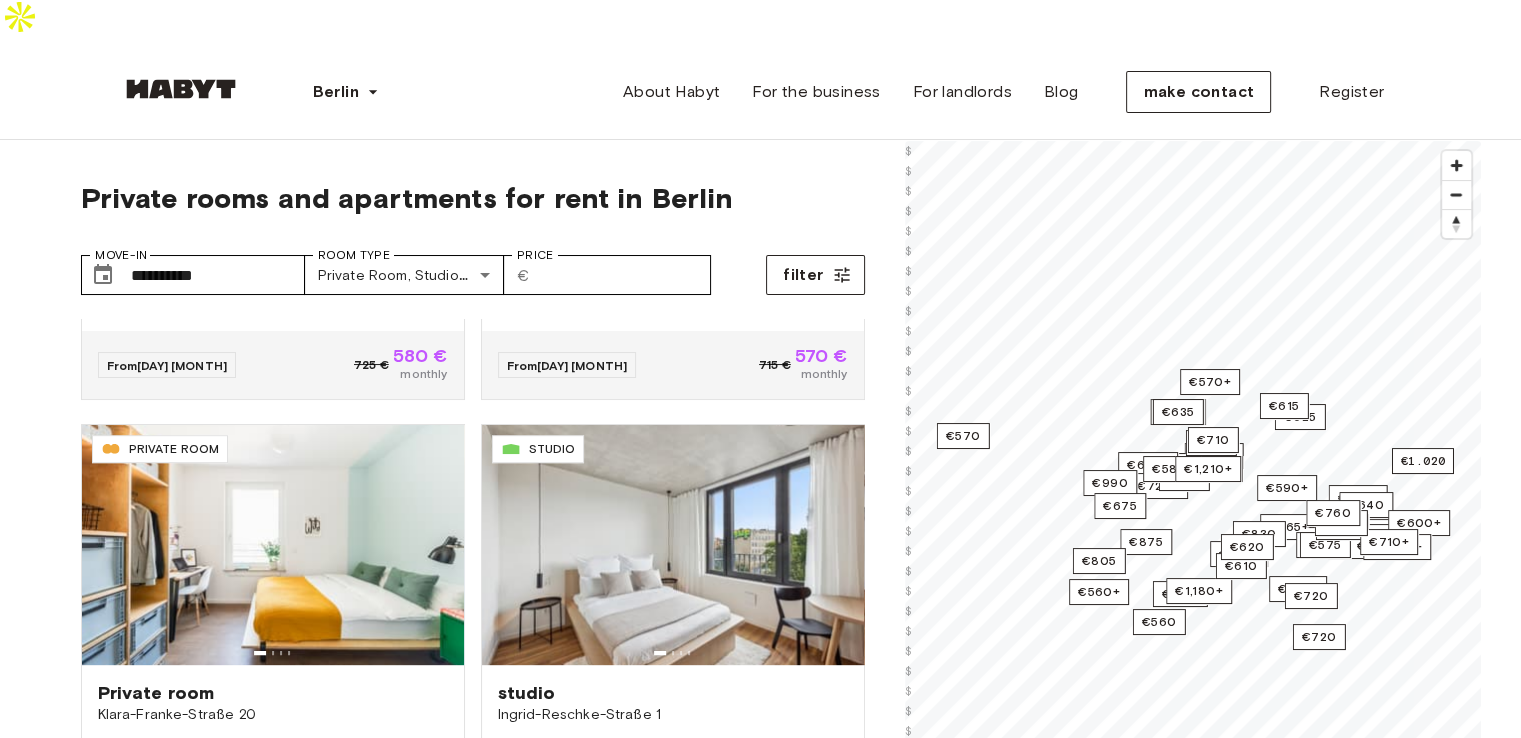 scroll, scrollTop: 0, scrollLeft: 0, axis: both 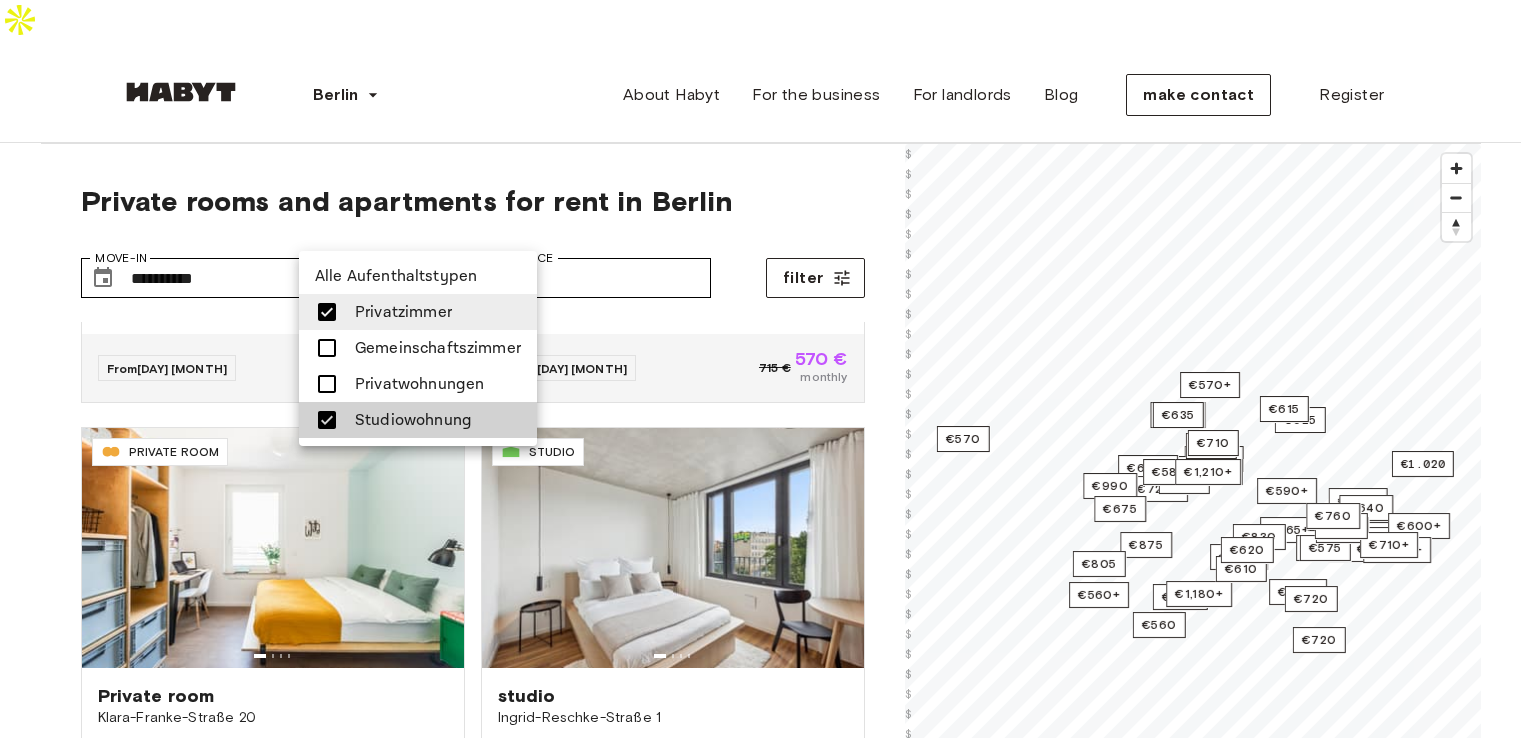 click on "DE-[NUMBER]-[NUMBER]-[NUMBER]-[NUMBER] PRIVATE ROOM Private room [STREET] [NUMBER] [NUMBER] sqm. [NUMBER] bedrooms [NUMBER] Floor From  [DAY] [MONTH]. [PRICE] € [PRICE] € monthly DE-[NUMBER]-[NUMBER]-[NUMBER]-[NUMBER] STUDIO studio [STREET] [NUMBER] [NUMBER] sqm. [NUMBER] bedroom [NUMBER] Floor From  [DAY] [MONTH]. [PRICE] € [PRICE] € monthly DE-[NUMBER]-[NUMBER]-[NUMBER]-[NUMBER] PRIVATE ROOM Private room [STREET] [NUMBER] [NUMBER] sqm. [NUMBER] bedrooms [NUMBER] Floor From  [DAY] [MONTH] [PRICE] € [PRICE] € monthly DE-[NUMBER]-[NUMBER]-[NUMBER]-[NUMBER] STUDIO studio [STREET] [NUMBER] [NUMBER] sqm. [NUMBER] bedroom [NUMBER] Floor From  [DAY] [MONTH] [PRICE] € [PRICE] € monthly DE-[NUMBER]-[NUMBER]-[NUMBER]-[NUMBER] PRIVATE ROOM Private room [NUMBER] sqm." at bounding box center [768, 2407] 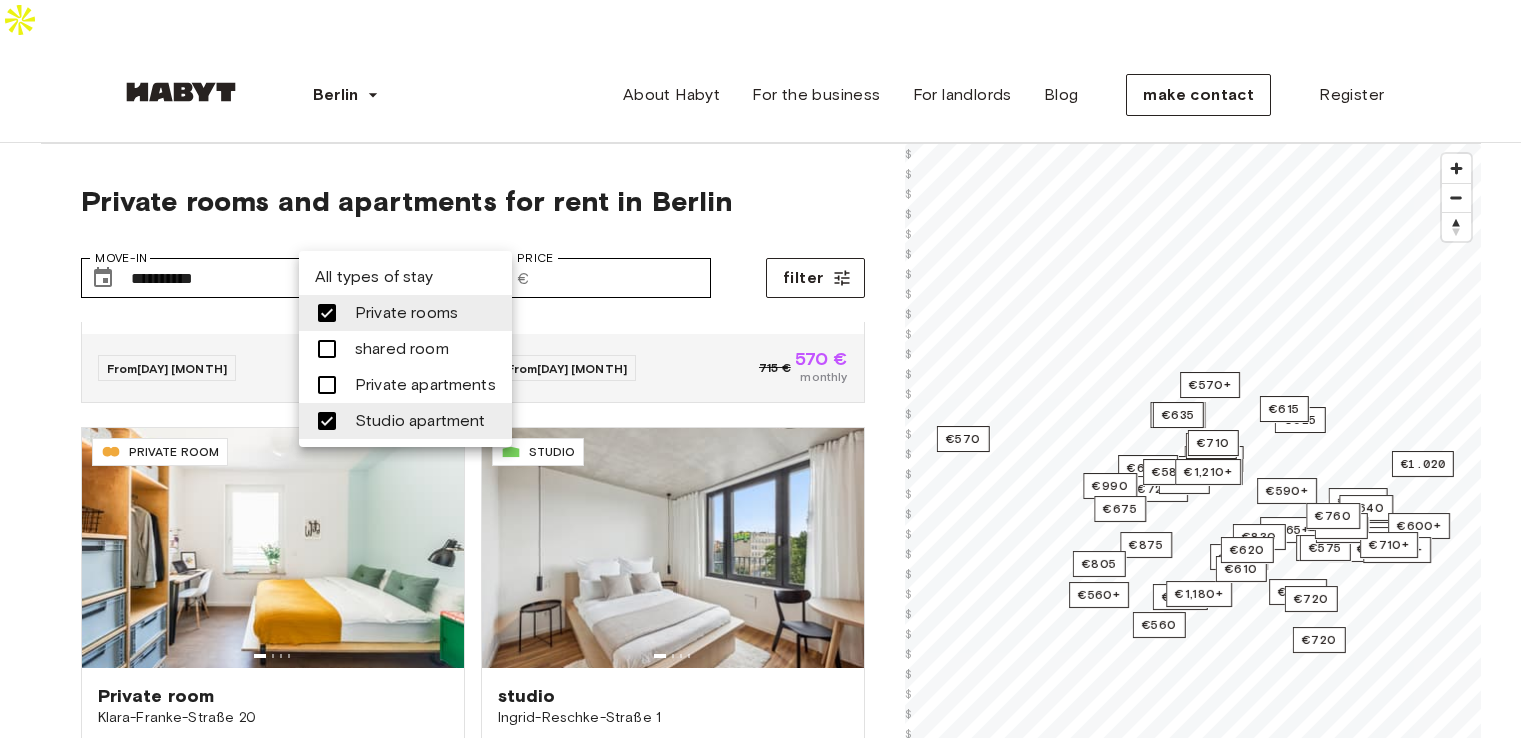 click at bounding box center [768, 369] 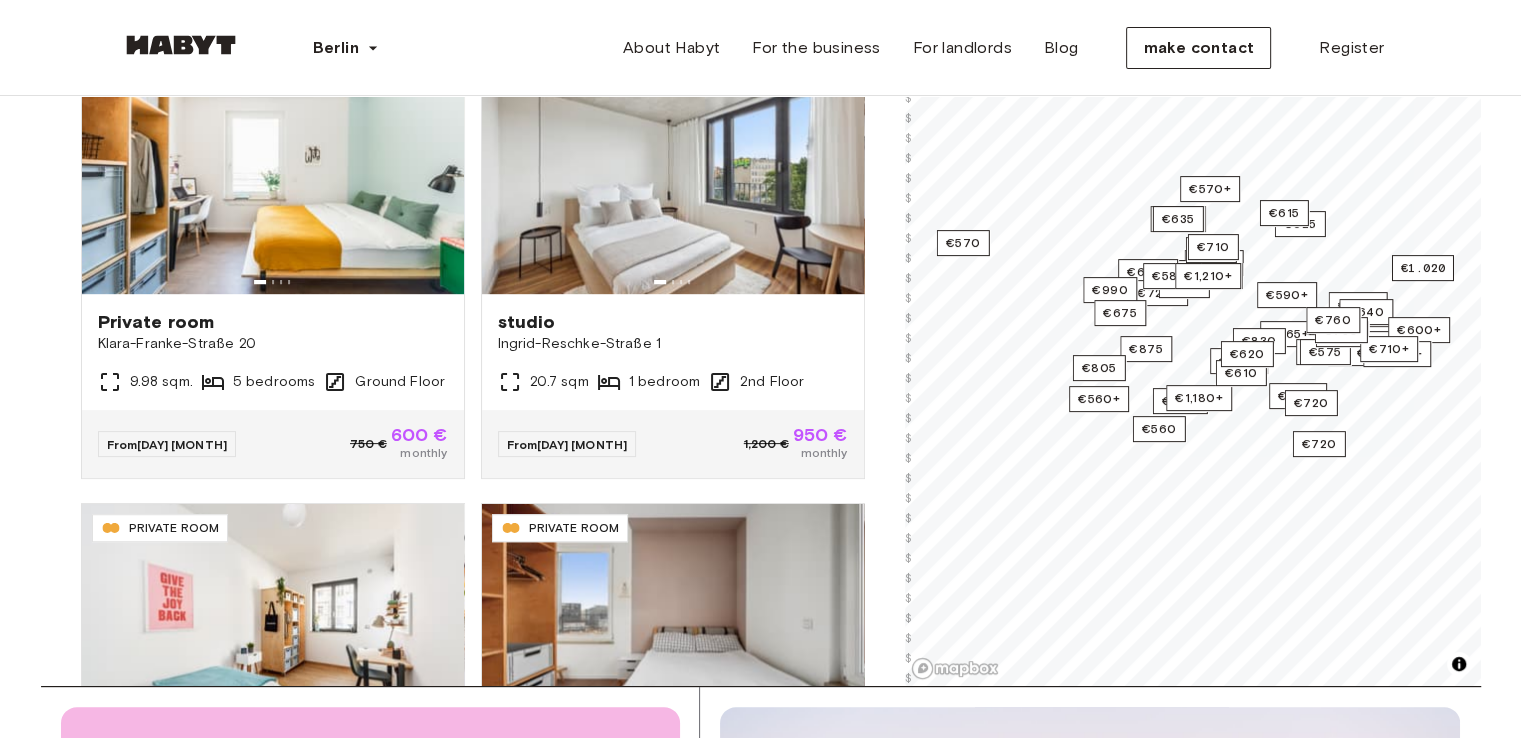 scroll, scrollTop: 385, scrollLeft: 0, axis: vertical 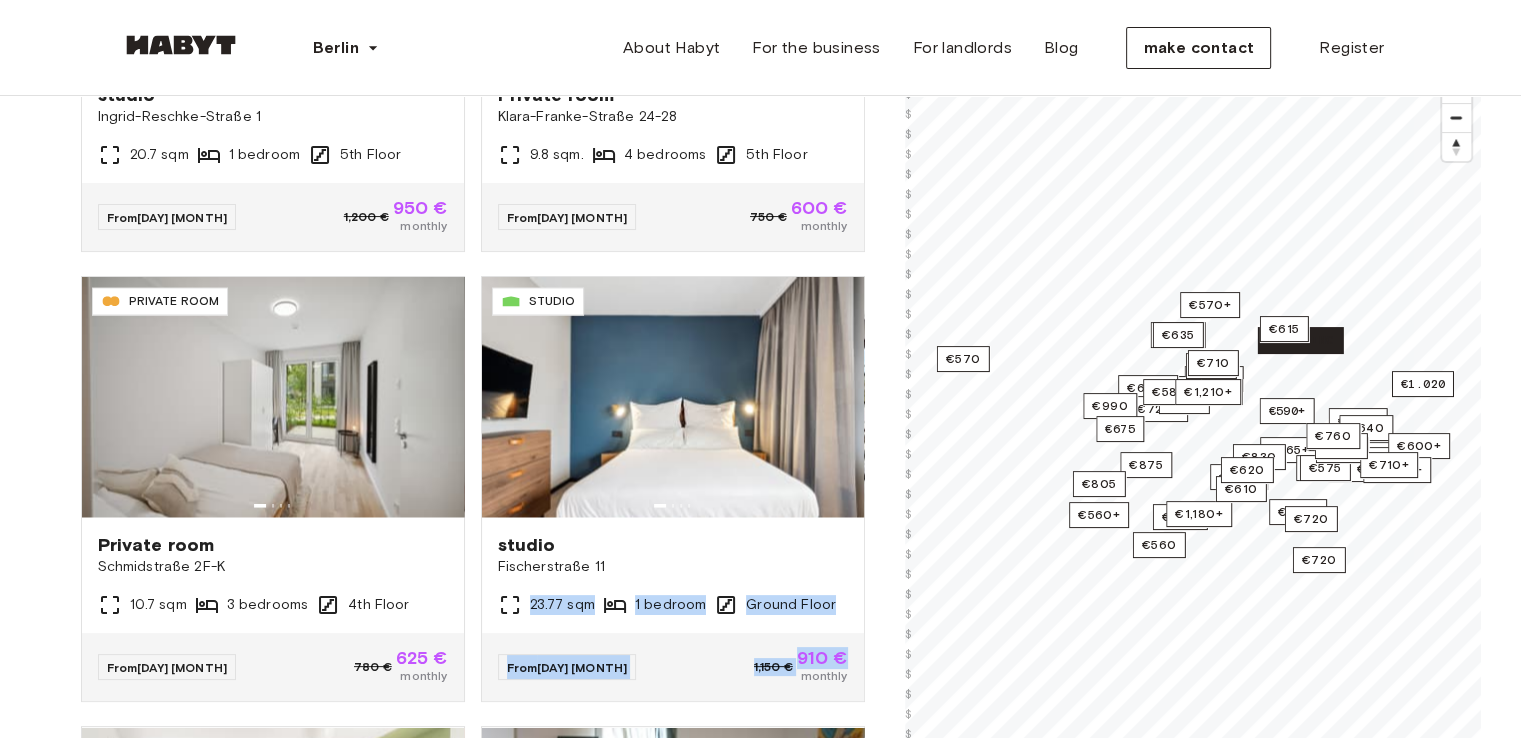 drag, startPoint x: 864, startPoint y: 582, endPoint x: 860, endPoint y: 532, distance: 50.159744 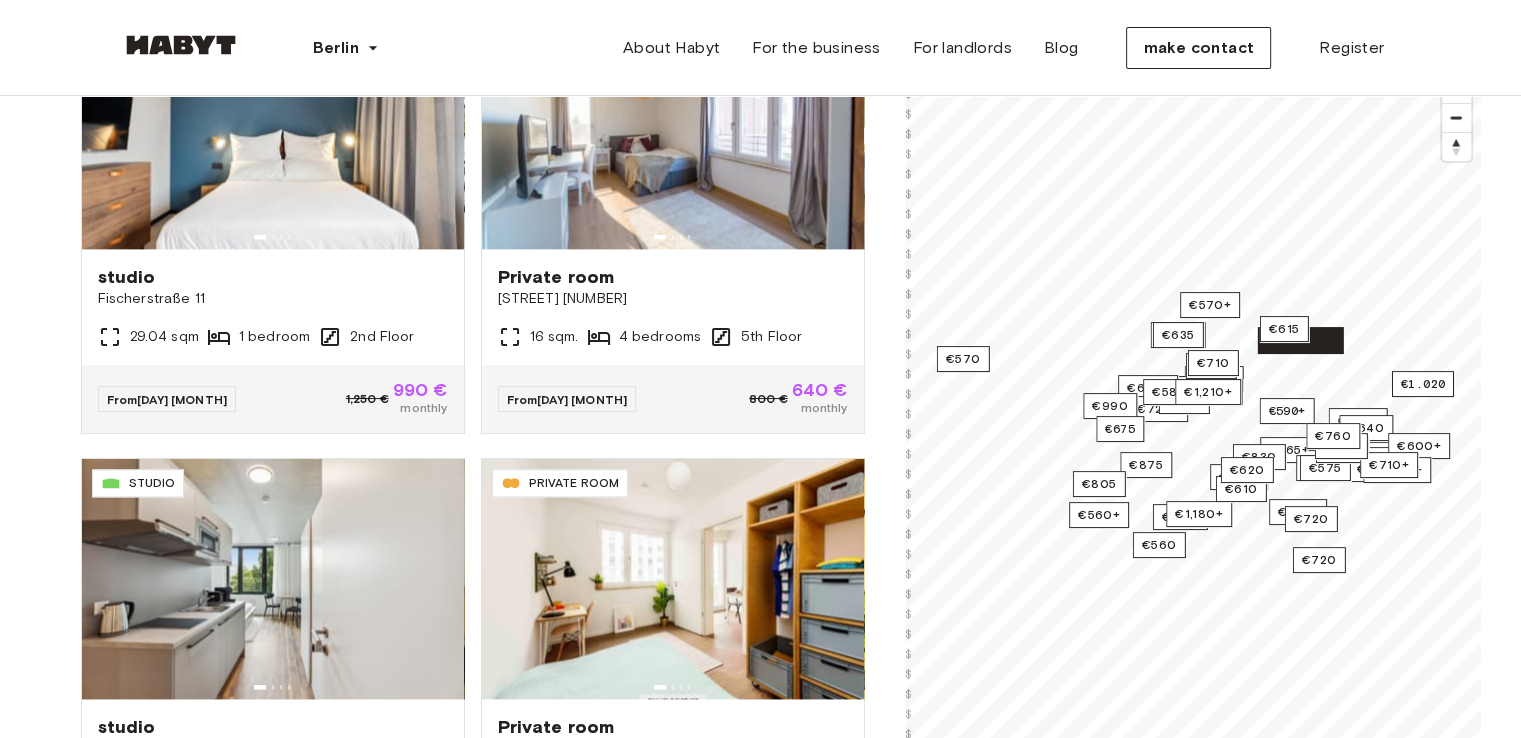 scroll, scrollTop: 3863, scrollLeft: 0, axis: vertical 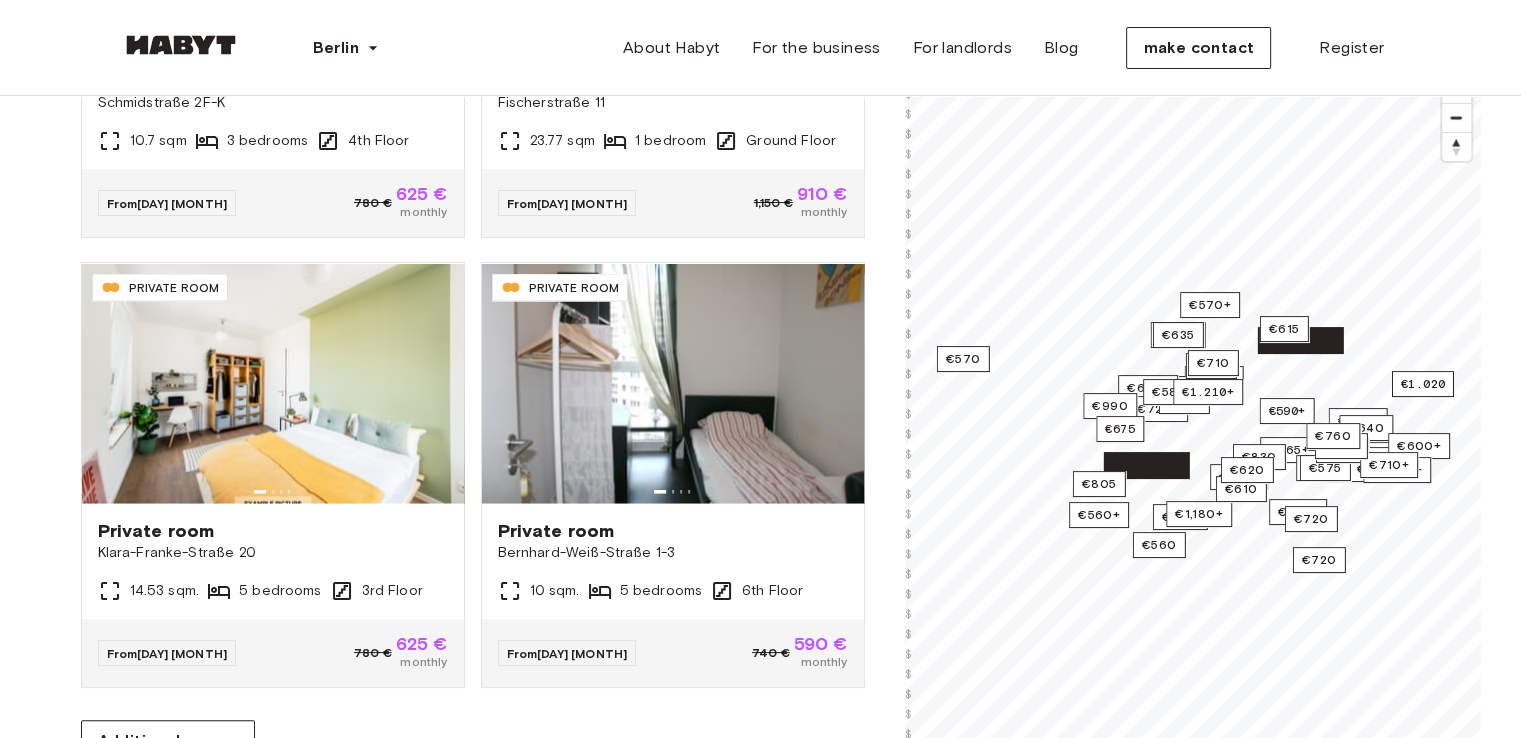 click on "DE-[NUMBER]-[NUMBER]-[NUMBER]-[NUMBER] PRIVATE ROOM Private room [STREET] [NUMBER] [NUMBER] sqm. [NUMBER] bedrooms [NUMBER] Floor From  [DAY] [MONTH] [PRICE] € [PRICE] € monthly DE-[NUMBER]-[NUMBER]-[NUMBER]-[NUMBER] STUDIO studio [STREET] [NUMBER] [NUMBER] sqm. [NUMBER] bedroom [NUMBER] Floor From  [DAY] [MONTH] [PRICE] € [PRICE] € monthly DE-[NUMBER]-[NUMBER]-[NUMBER]-[NUMBER] PRIVATE ROOM Private room [STREET] [NUMBER] [NUMBER] sqm. [NUMBER] bedrooms [NUMBER] Floor From  [DAY] [MONTH] [PRICE] € [PRICE] € monthly DE-[NUMBER]-[NUMBER]-[NUMBER]-[NUMBER] STUDIO studio [STREET] [NUMBER] [NUMBER] sqm. [NUMBER] bedroom [NUMBER] Floor From  [DAY] [MONTH] [PRICE] € [PRICE] € monthly DE-[NUMBER]-[NUMBER]-[NUMBER]-[NUMBER] PRIVATE ROOM Private room [STREET] [NUMBER] [NUMBER] sqm." at bounding box center (473, 344) 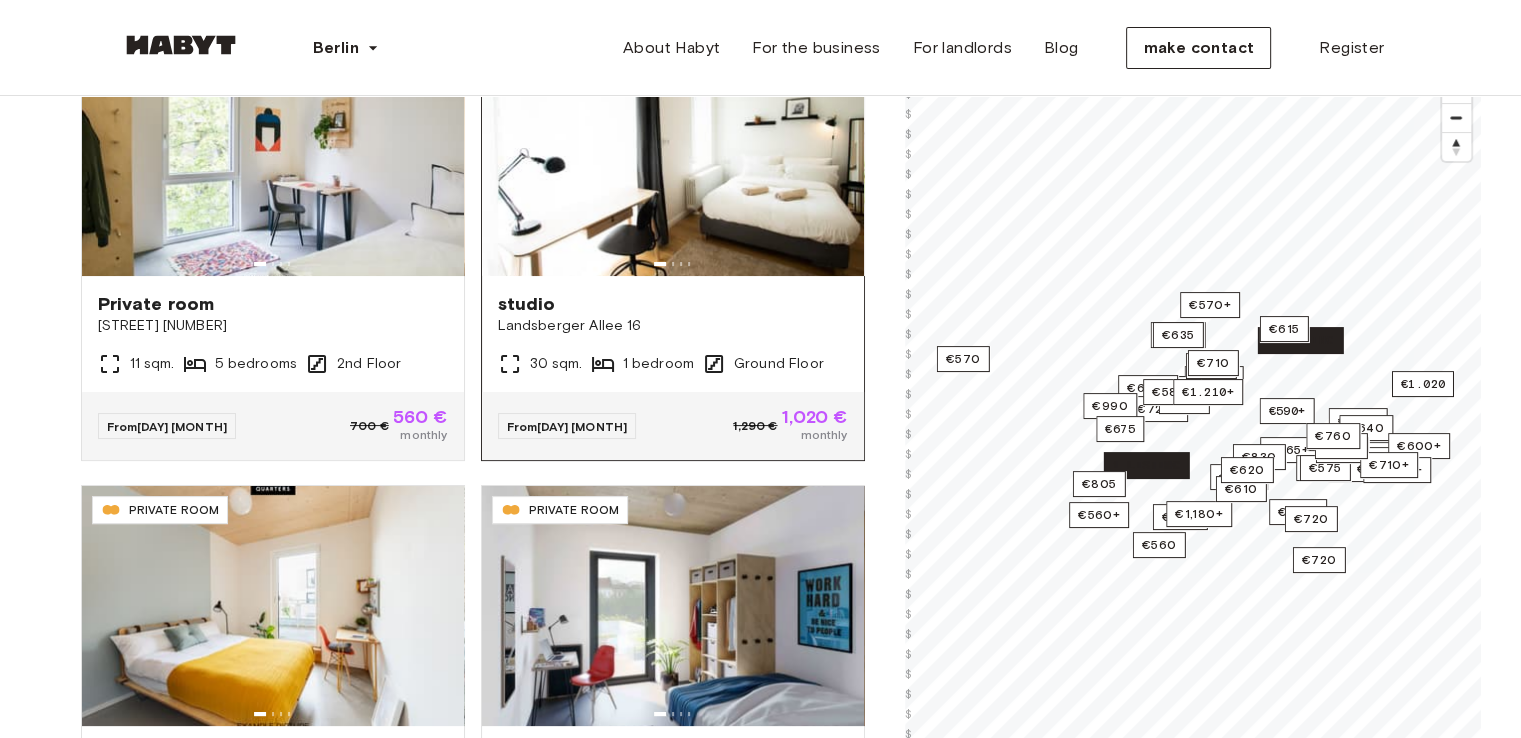 scroll, scrollTop: 468, scrollLeft: 0, axis: vertical 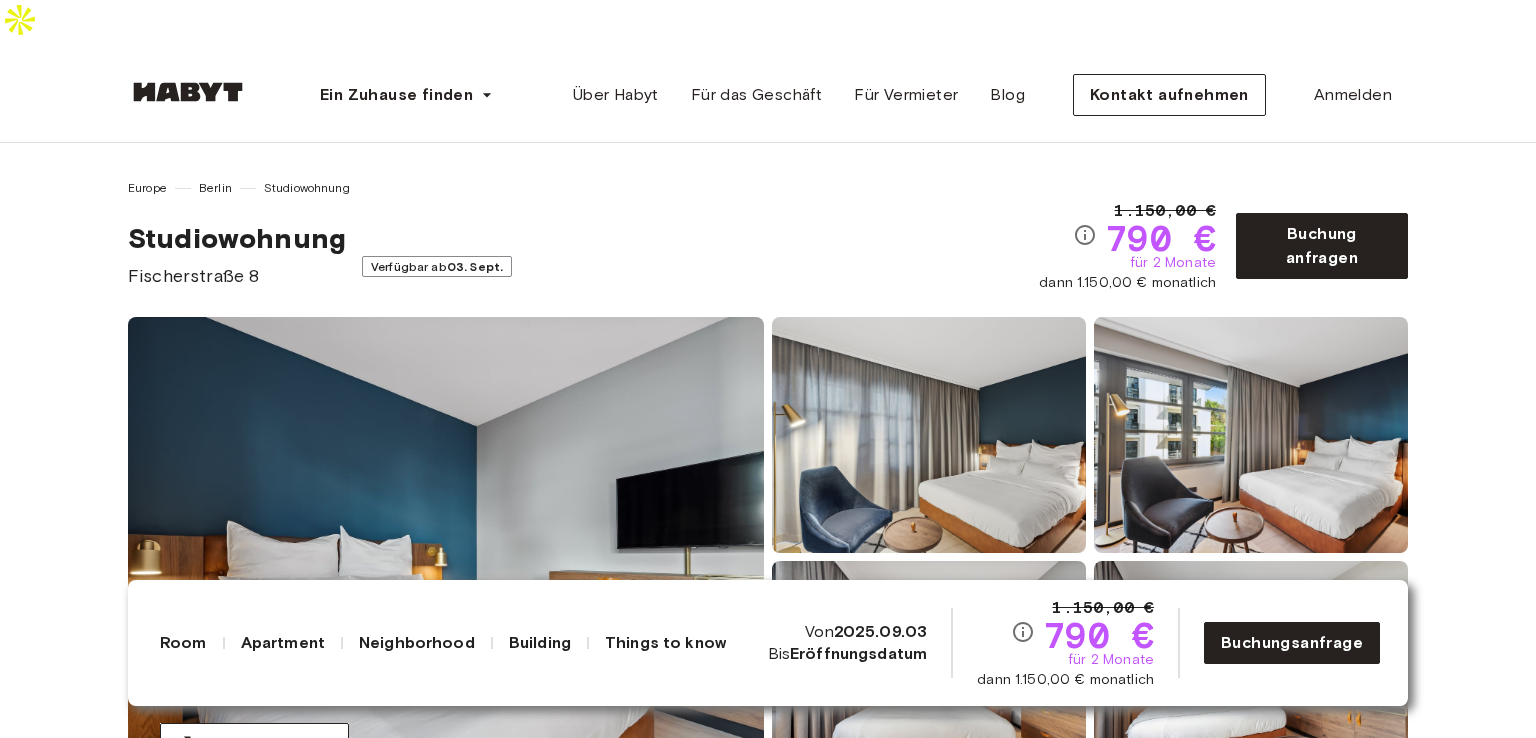 click on "Show all photos" at bounding box center (768, 557) 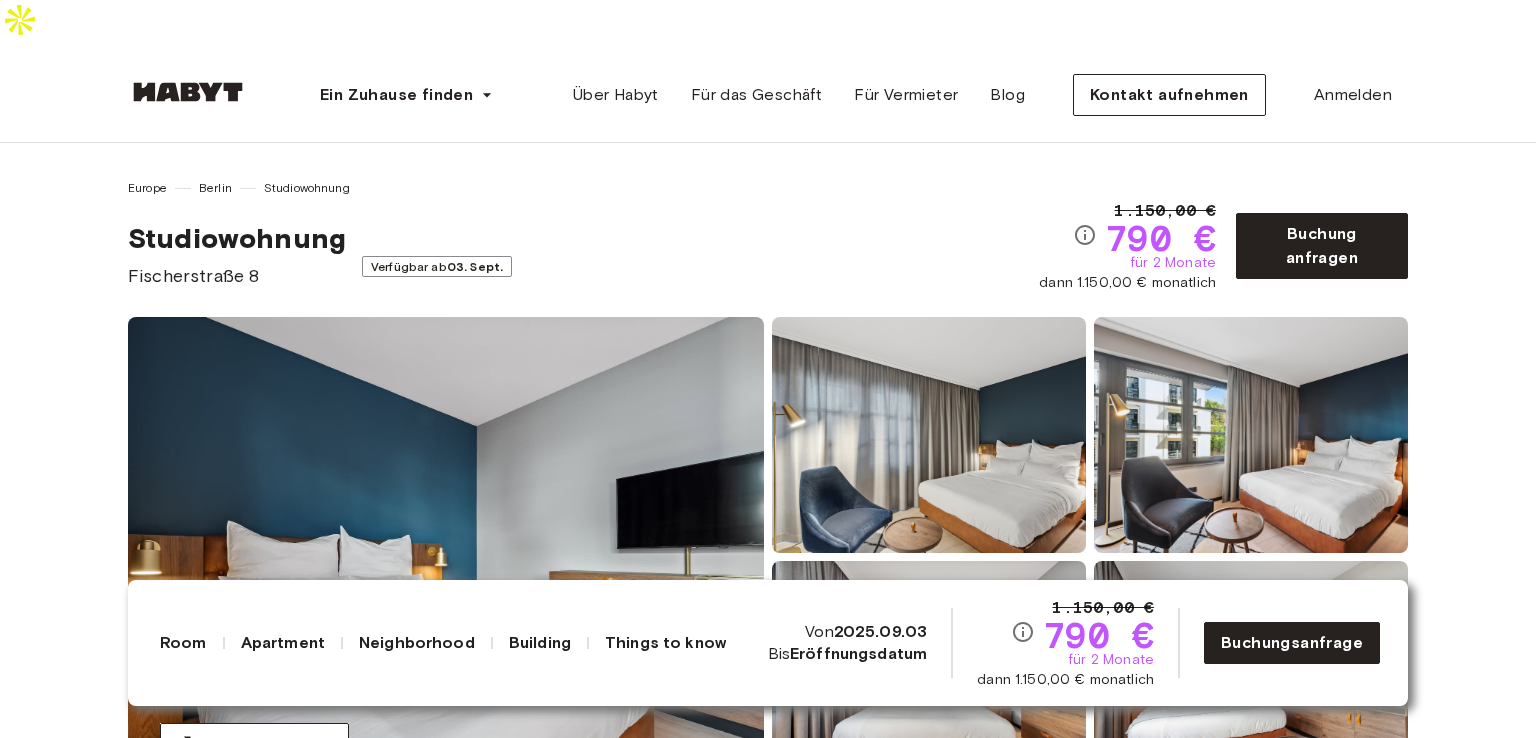 click on "Studiowohnung Fischerstraße 8 Verfügbar ab  03. Sept." at bounding box center [583, 255] 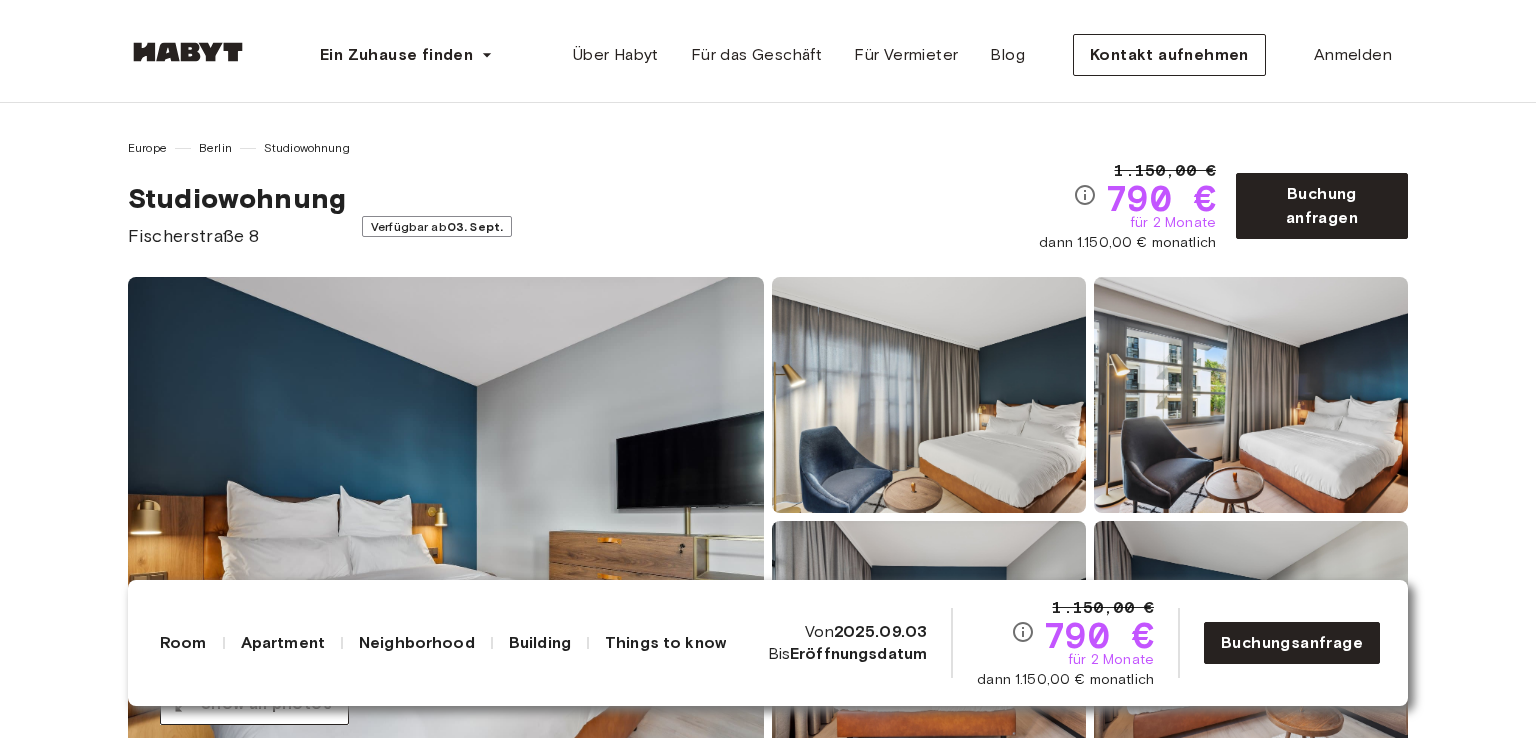scroll, scrollTop: 80, scrollLeft: 0, axis: vertical 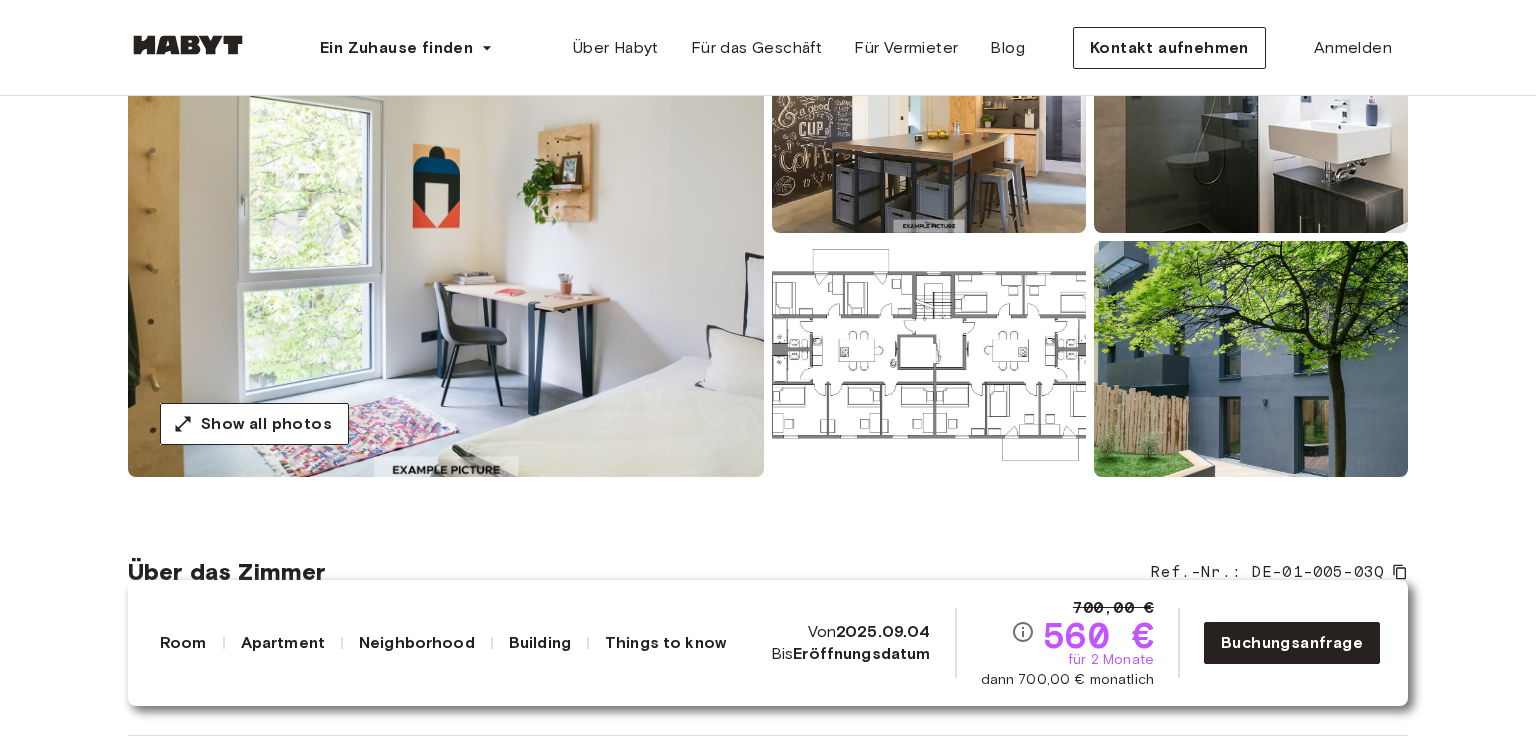 click on "Europe Berlin Privatzimmer Privatzimmer Stromstraße 36 Verfügbar ab  04. Sept. 700,00 € 560 € für 2 Monate dann 700,00 € monatlich Buchung anfragen Show all photos Über das Zimmer Ref.-Nr.:   DE-01-005-03Q Our rooms come fully furnished with everything you need such as a custom-made wardrobe and bed frame including a premium mattress. Depending on size you’ll also have a nightstand and desk in there. 11 sqm. Backyard-facing view 120 x 200cm mattress Wardrobe Desk and chair Über das Apartment The kitchen is fully stocked for any wannabe-chef to get creative in – you’ll have all the pots, pans and knives, as well as a fridge to keep things cool. The center piece of this room is its stylish kitchen island where you can hang out, cook together or invite your roomies over for dinner. All apartments entail two spacious bathrooms that you’ll be sharing with your room mates. 90 sqm. 2nd Floor 5 Schlafzimmer WiFi Fully-equipped kitchen Kitchen utensils Alle Zimmer in diesem Apartment 10.5 sqm. ," at bounding box center [768, 2960] 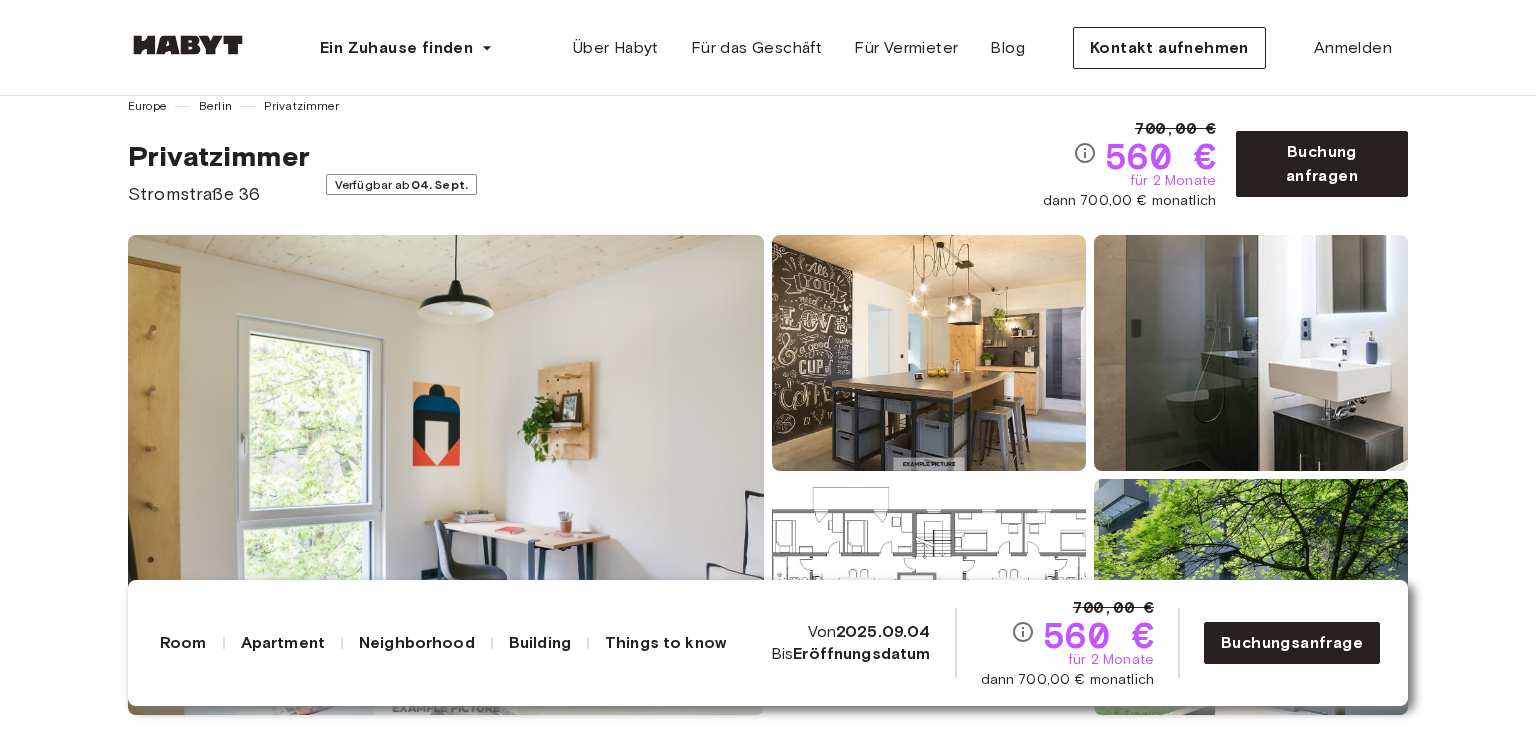 scroll, scrollTop: 0, scrollLeft: 0, axis: both 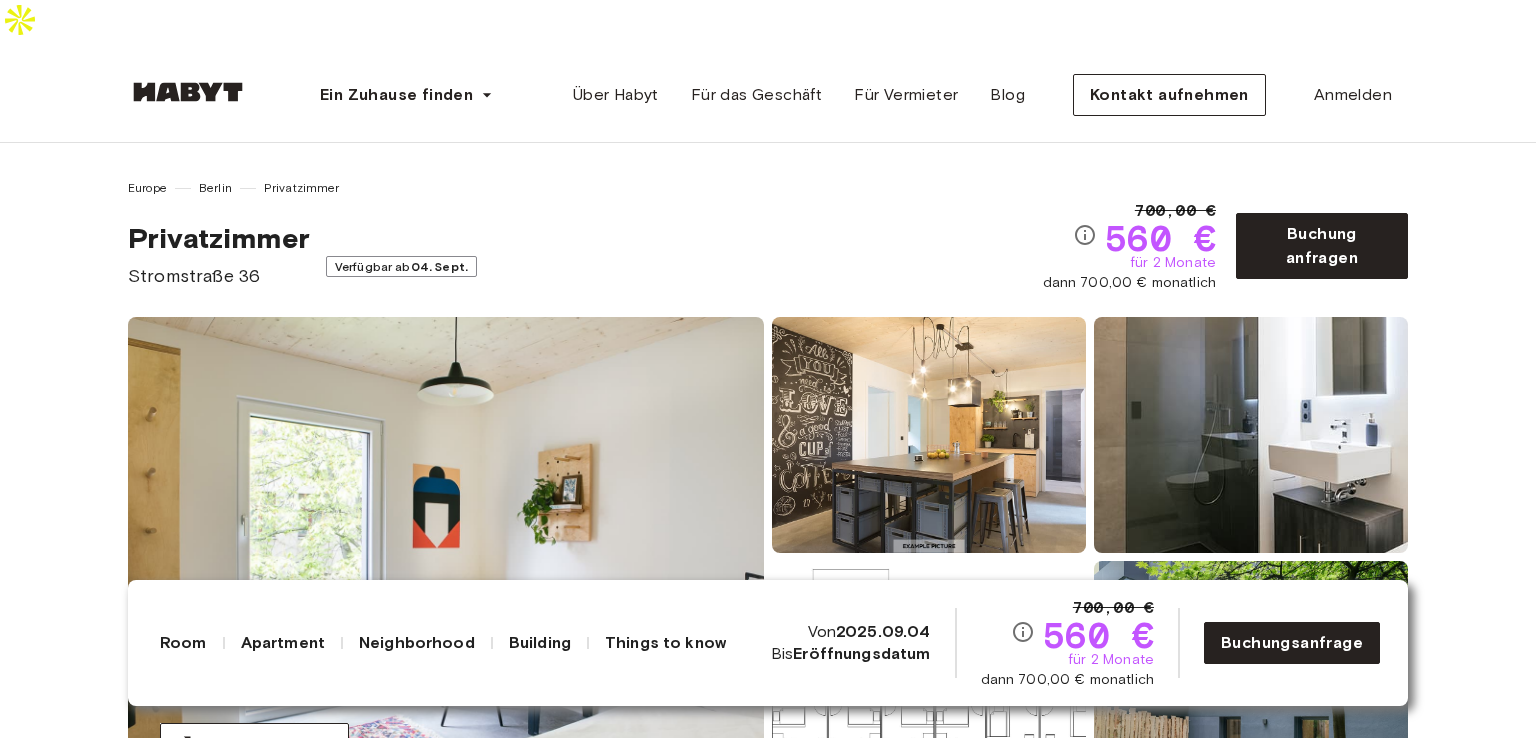 click on "Privatzimmer Stromstraße 36 Verfügbar ab  04. Sept." at bounding box center [585, 255] 